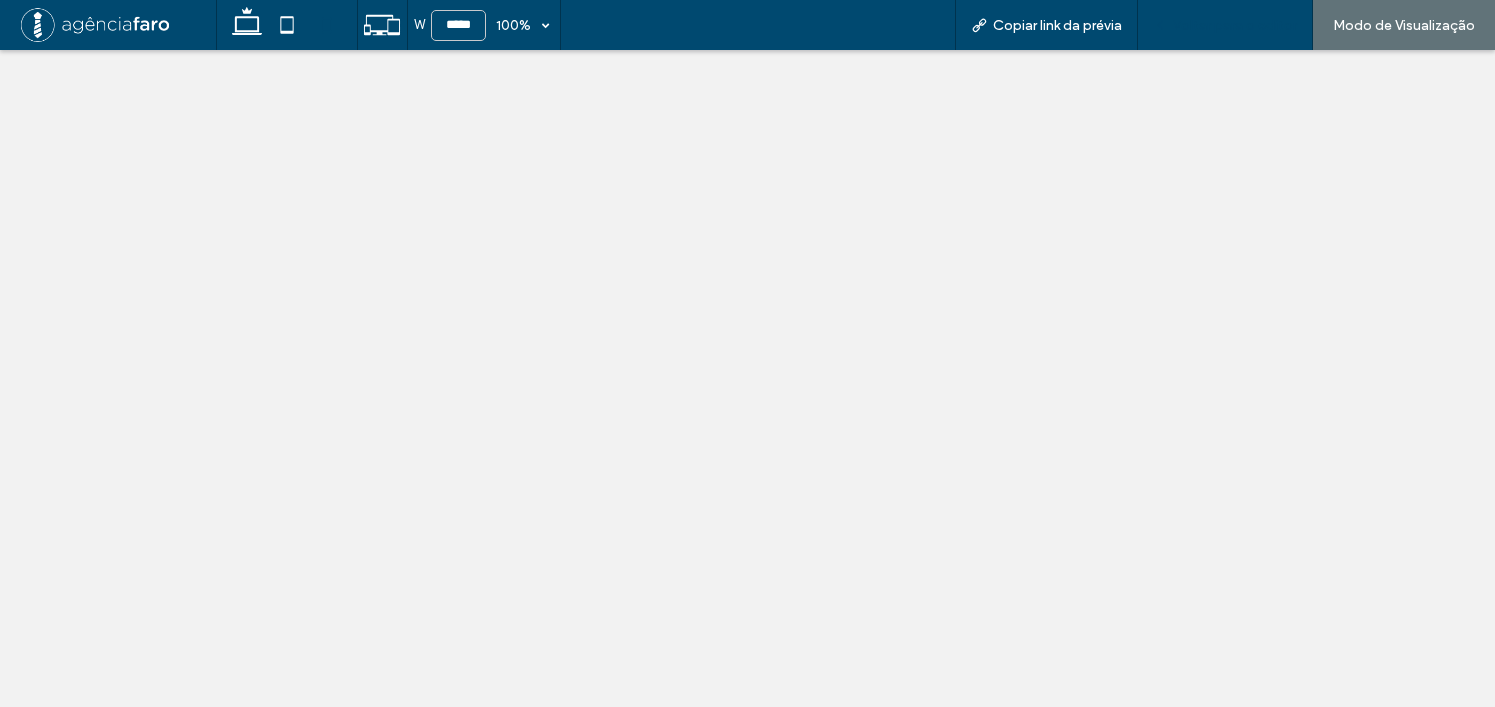 scroll, scrollTop: 0, scrollLeft: 0, axis: both 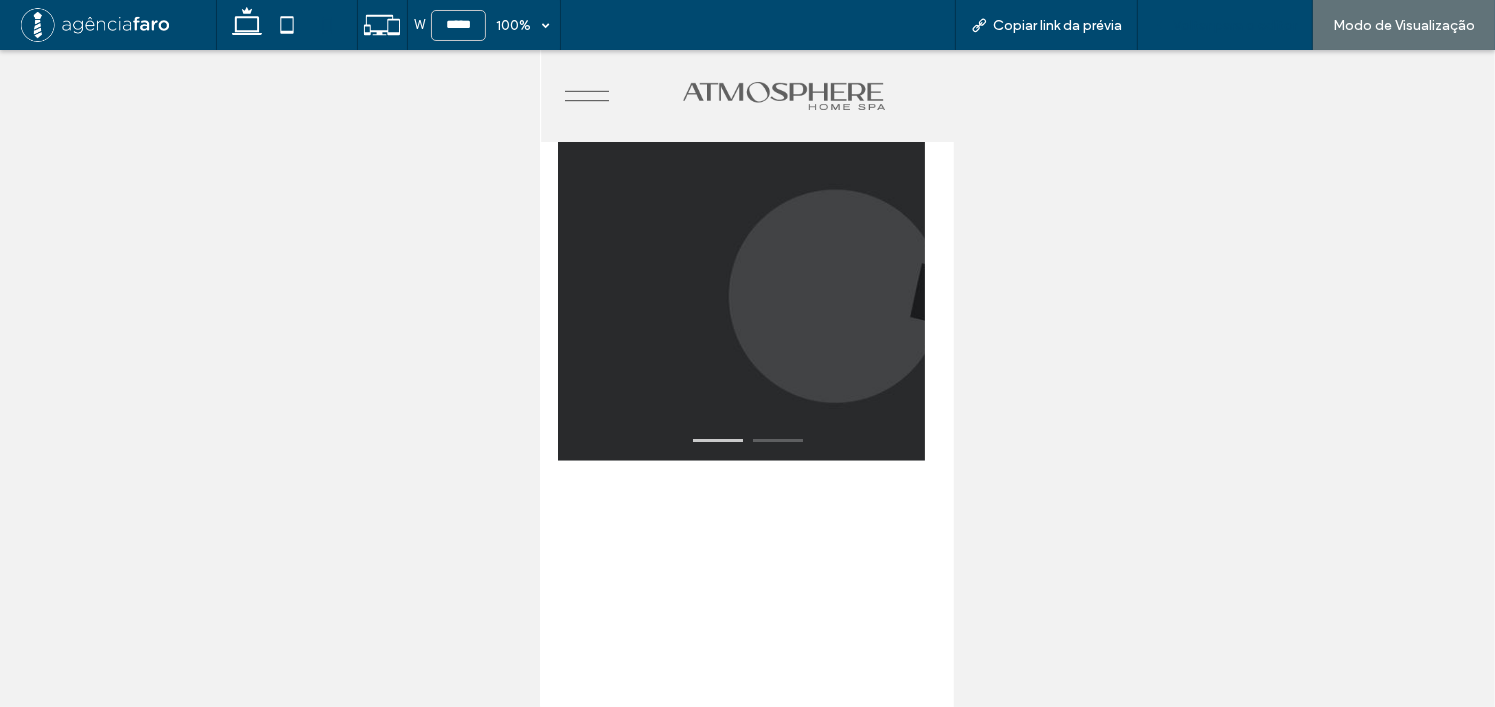 click on "Voltar para o editor" at bounding box center (1225, 25) 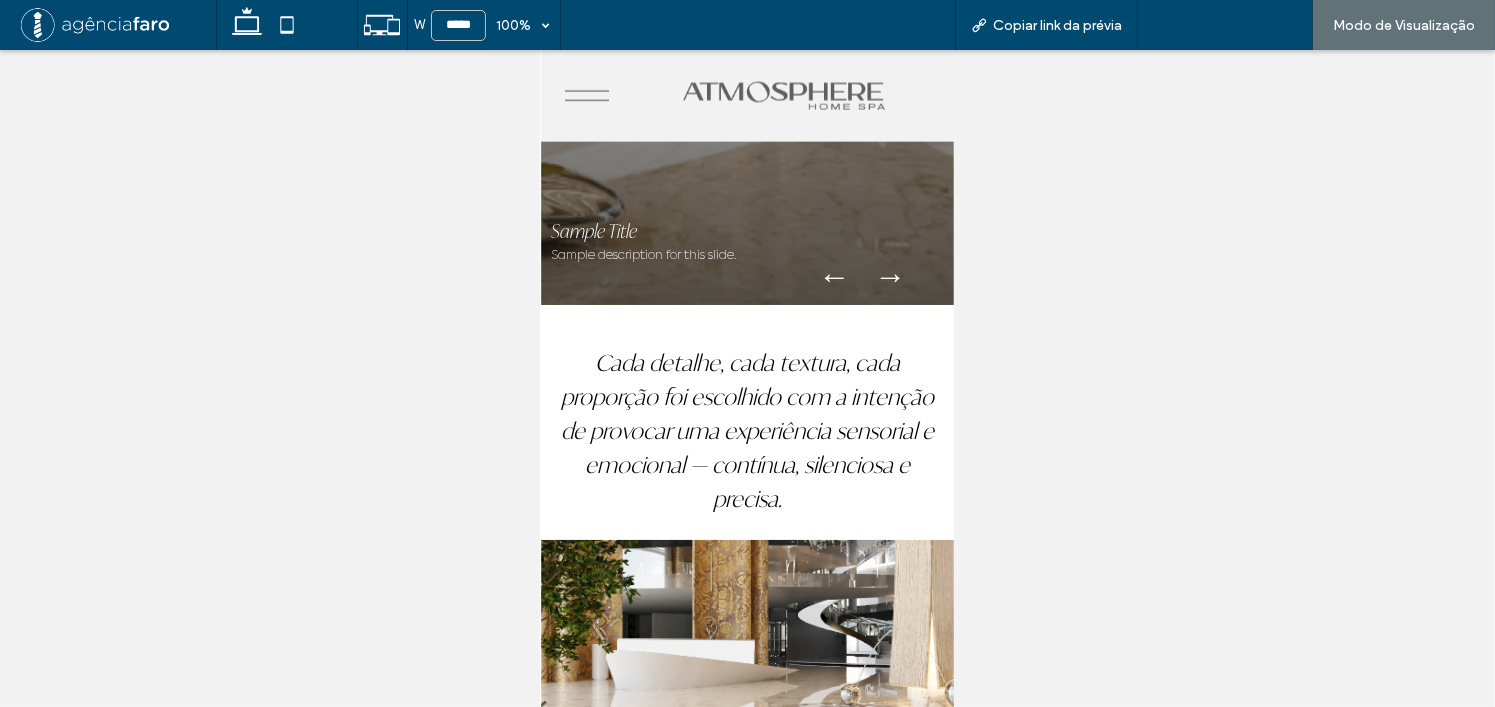 scroll, scrollTop: 0, scrollLeft: 0, axis: both 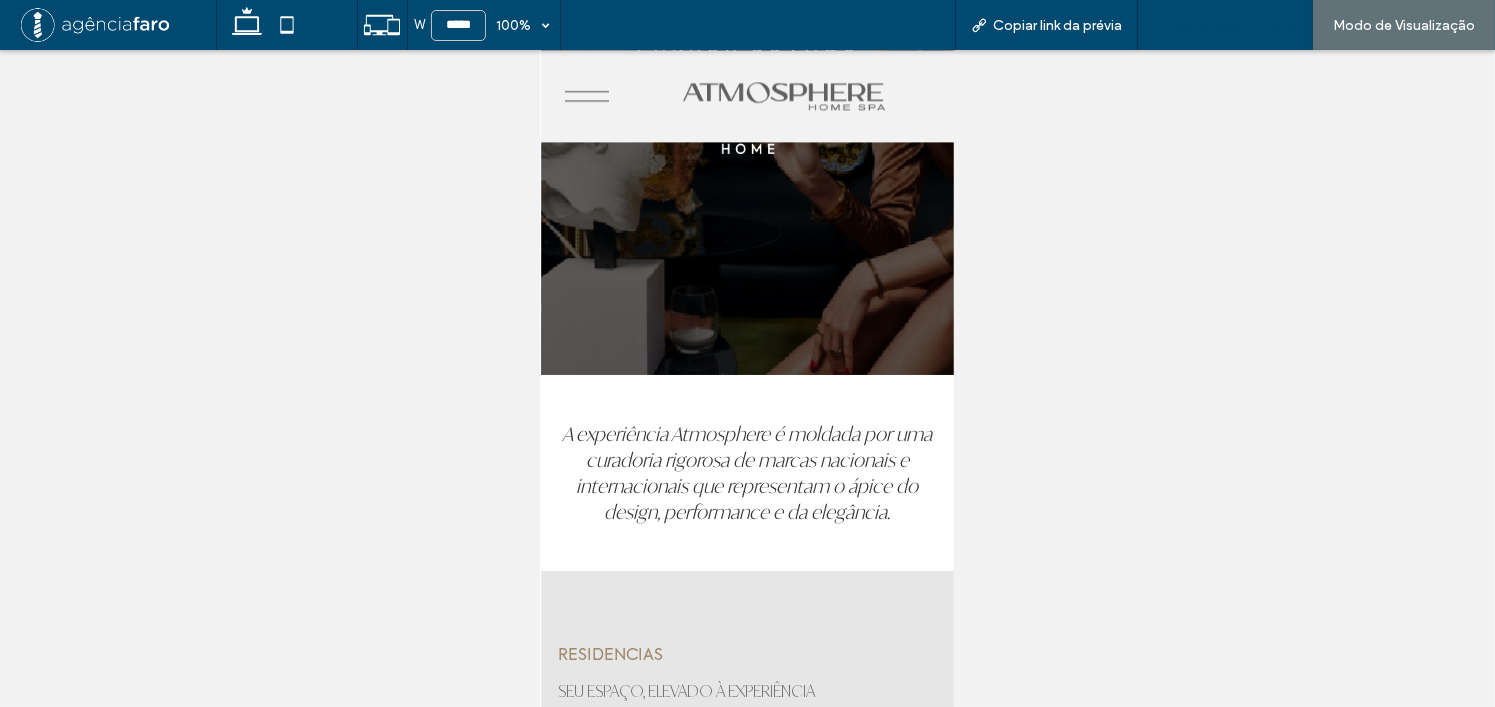 click on "Voltar para o editor" at bounding box center [1225, 25] 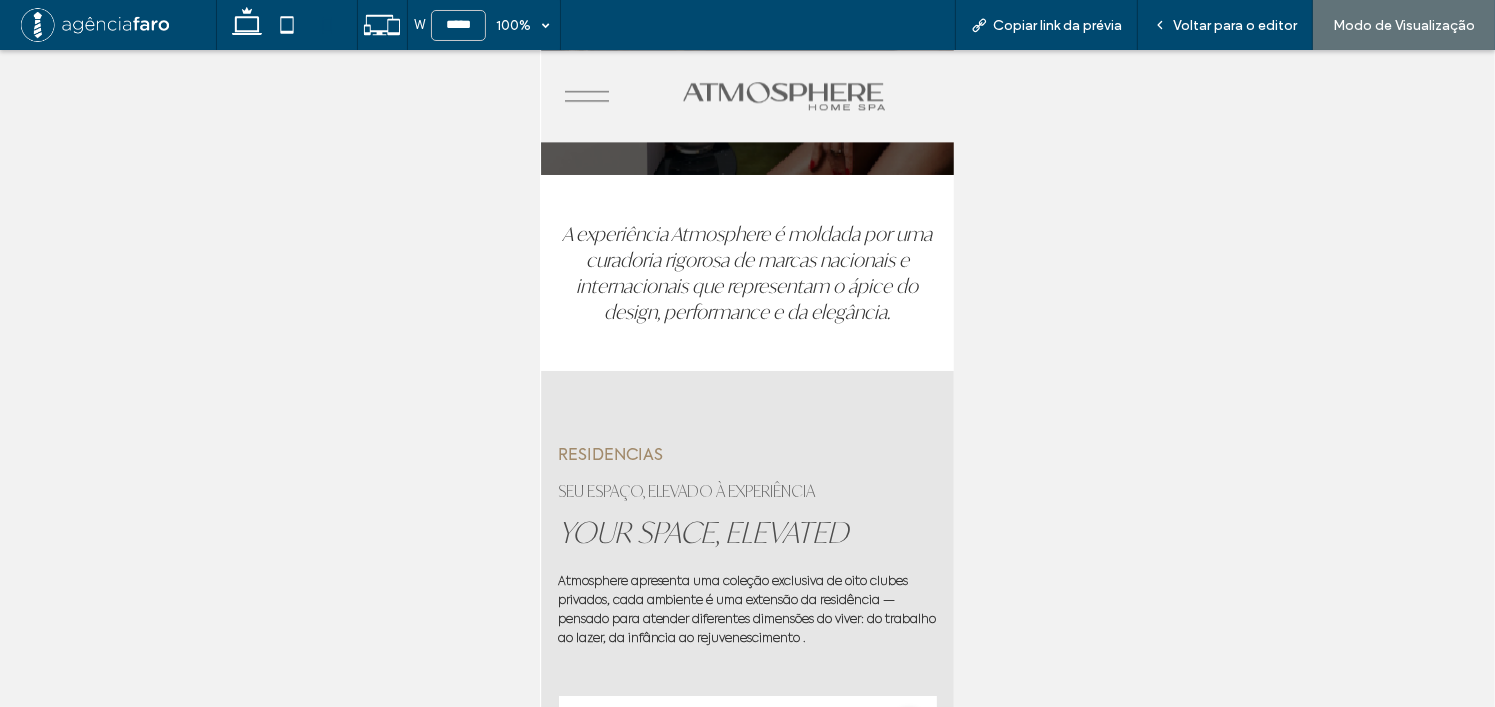scroll, scrollTop: 4800, scrollLeft: 0, axis: vertical 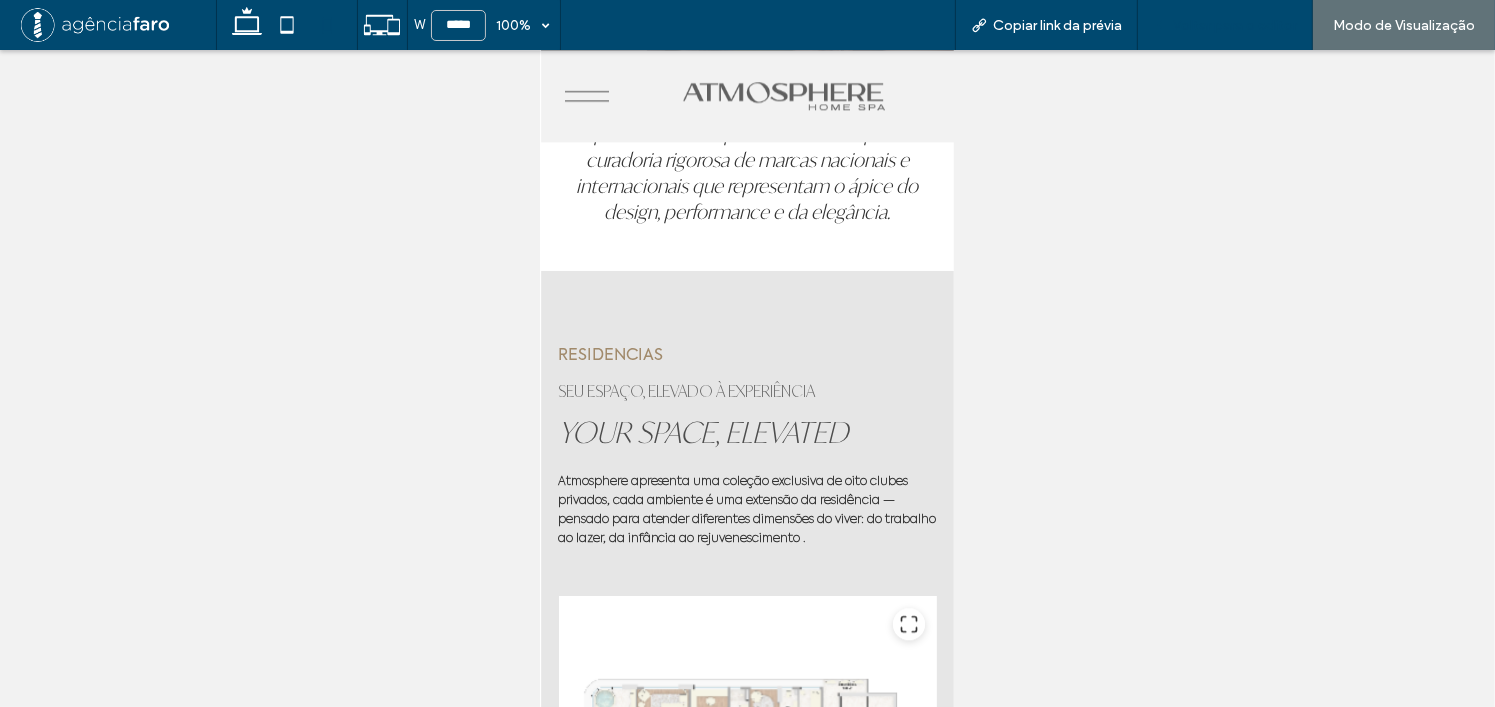 click on "Voltar para o editor" at bounding box center (1235, 25) 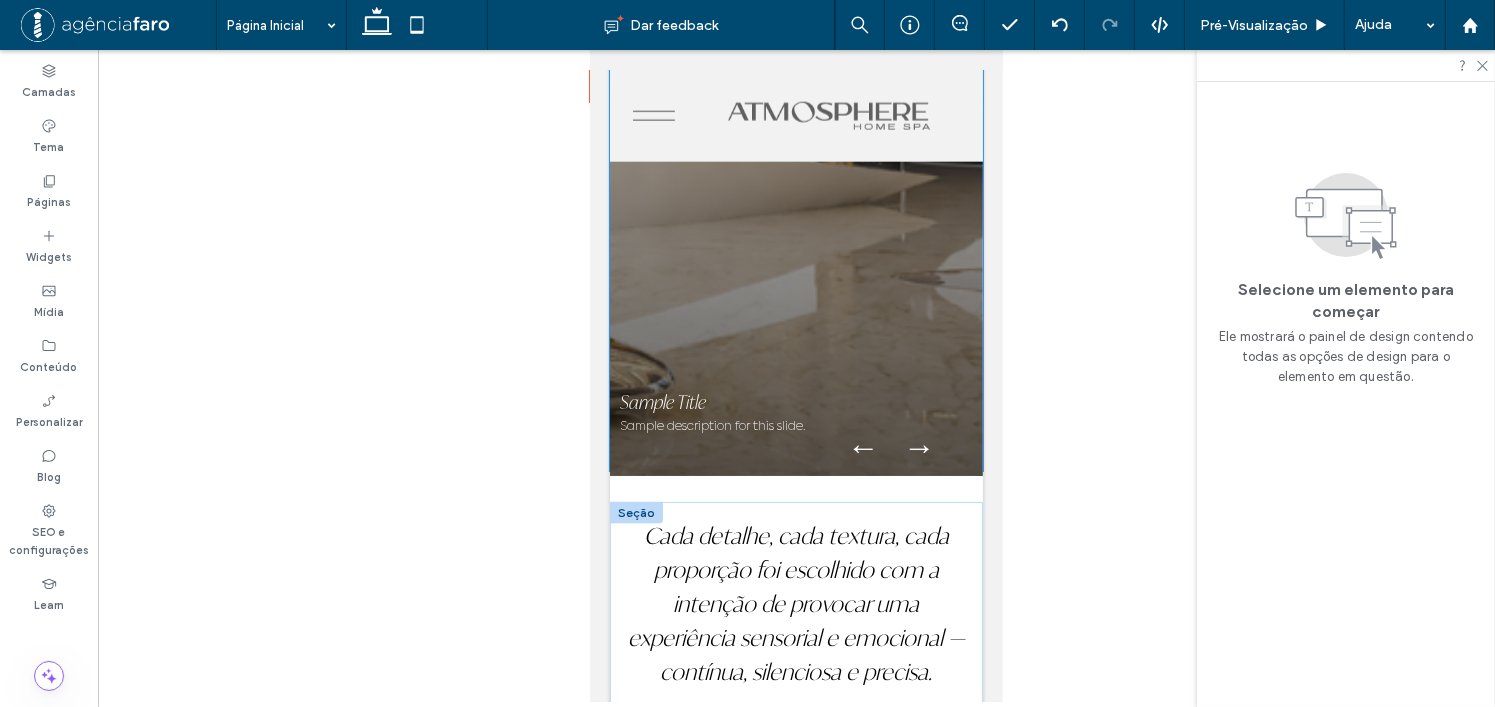 scroll, scrollTop: 2600, scrollLeft: 0, axis: vertical 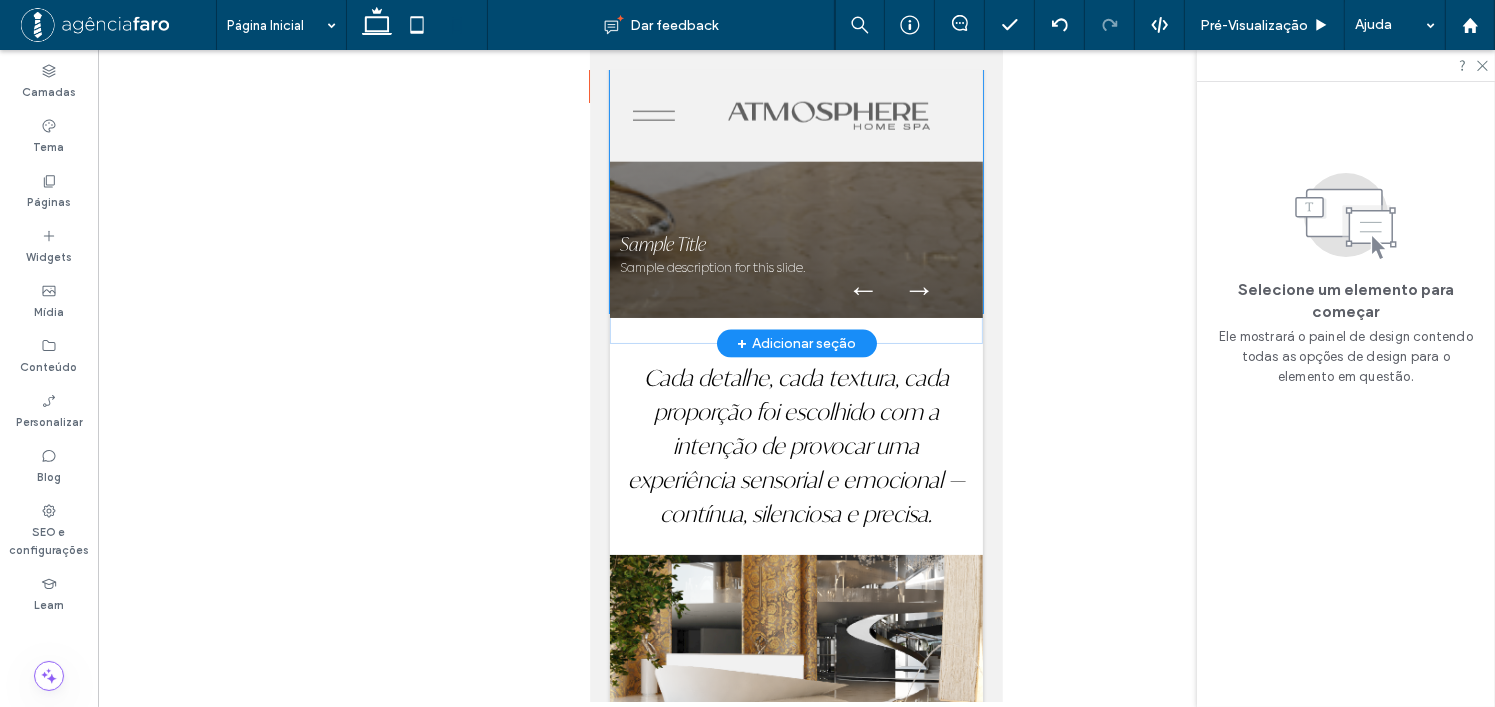 click at bounding box center (795, -8) 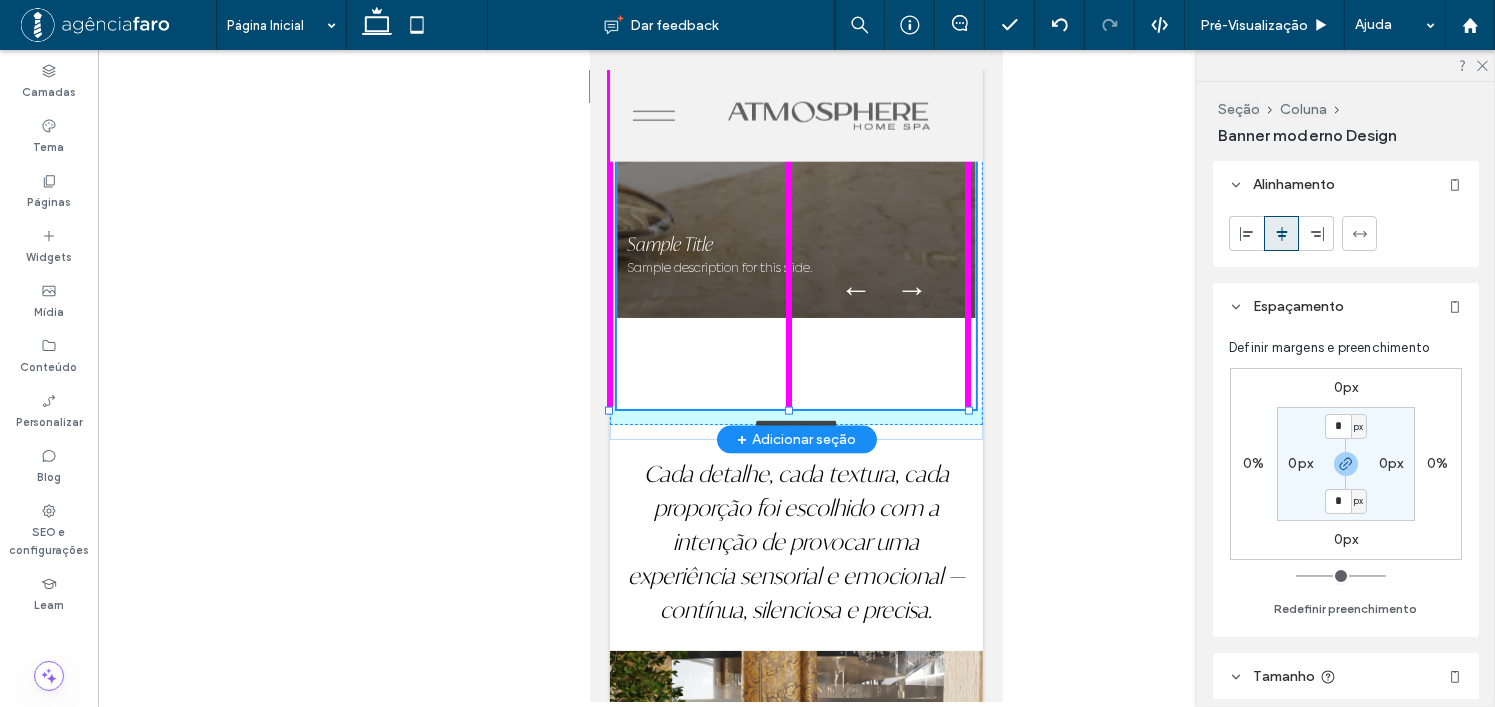 drag, startPoint x: 789, startPoint y: 313, endPoint x: 815, endPoint y: 359, distance: 52.83938 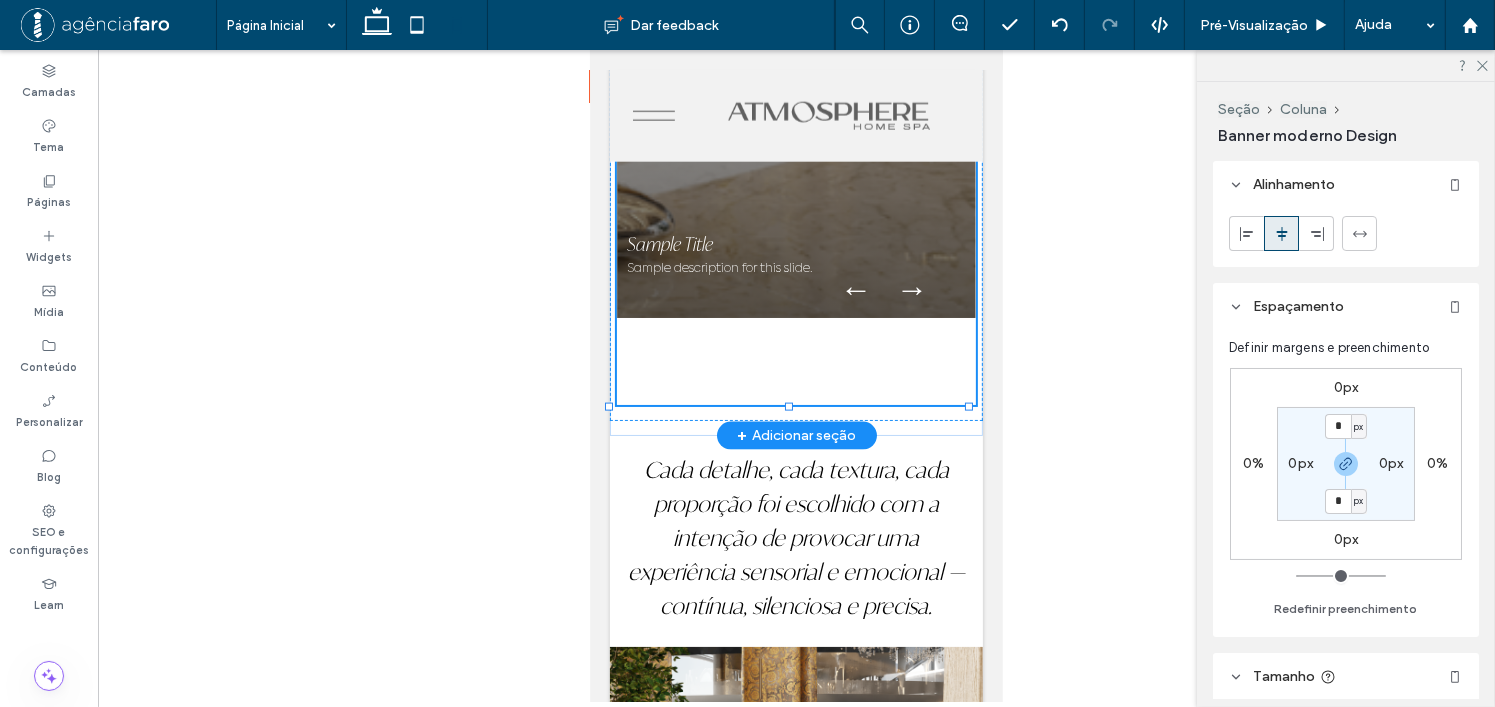 type on "***" 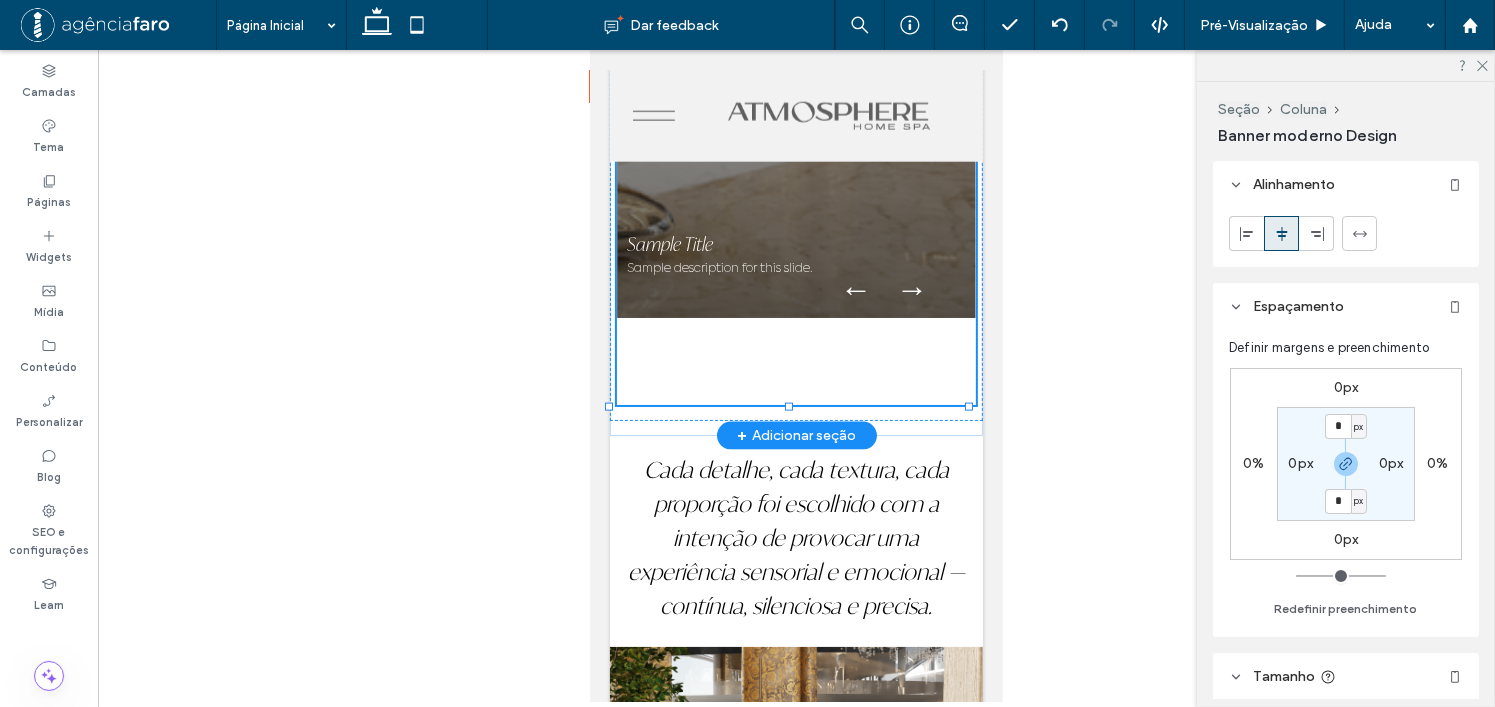 type on "***" 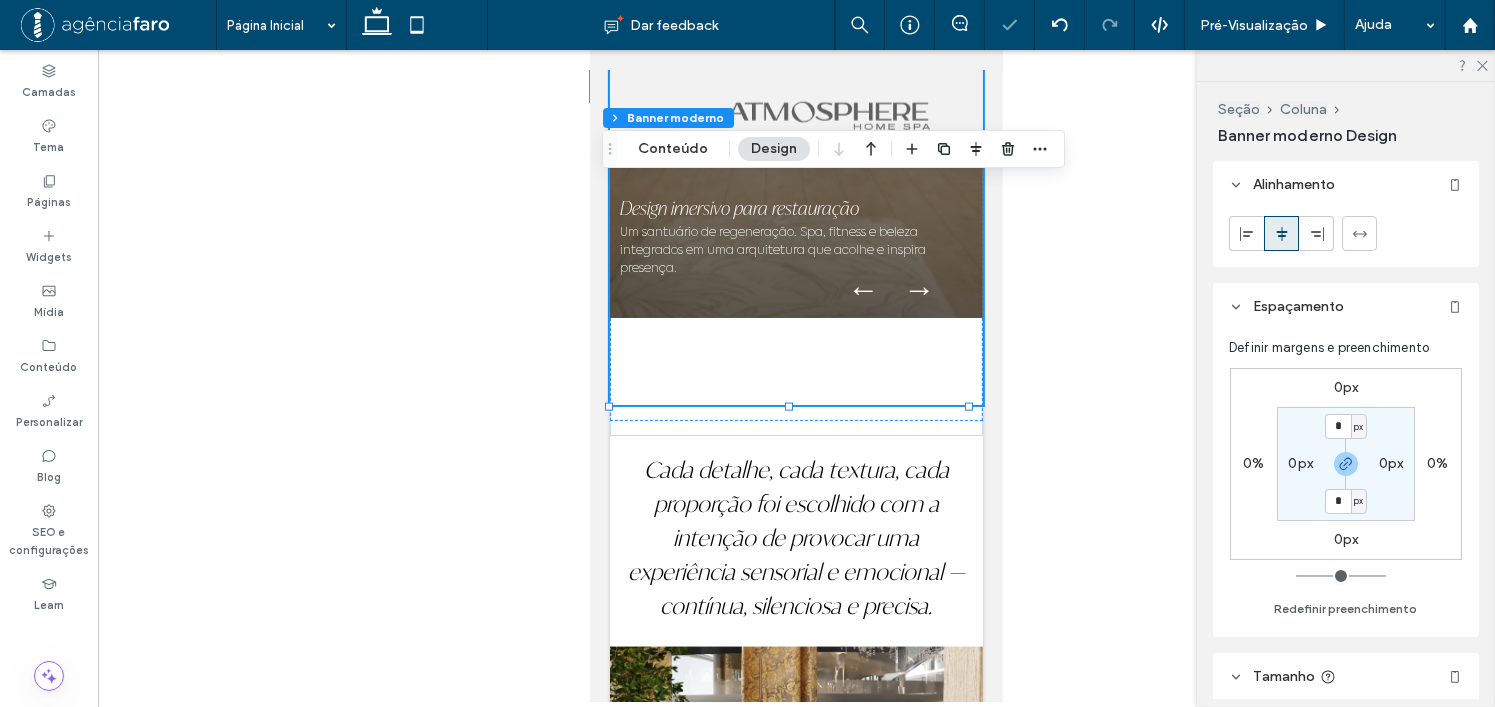 click at bounding box center [796, 376] 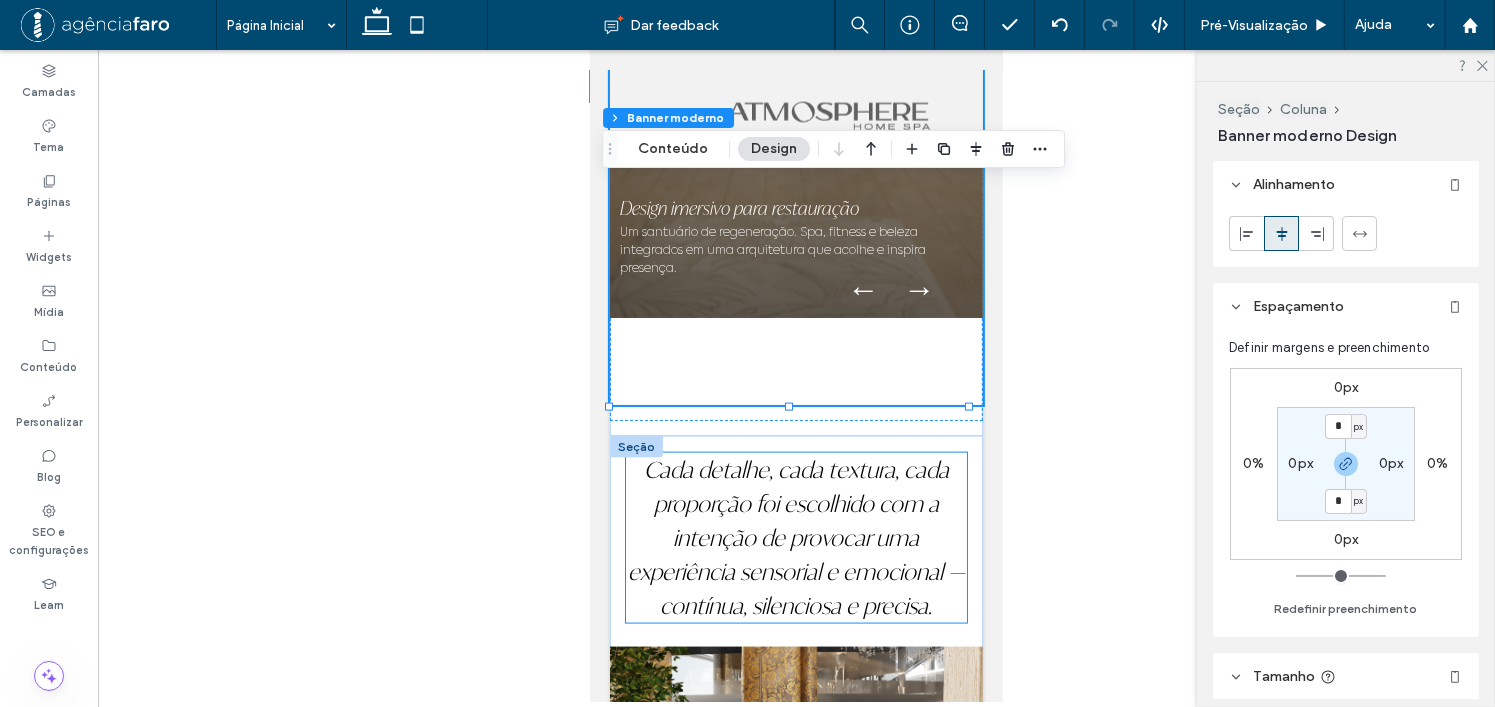 click on "Cada detalhe, cada textura, cada proporção foi escolhido com a intenção de provocar uma experiência sensorial e emocional — contínua, silenciosa e precisa." at bounding box center (795, 537) 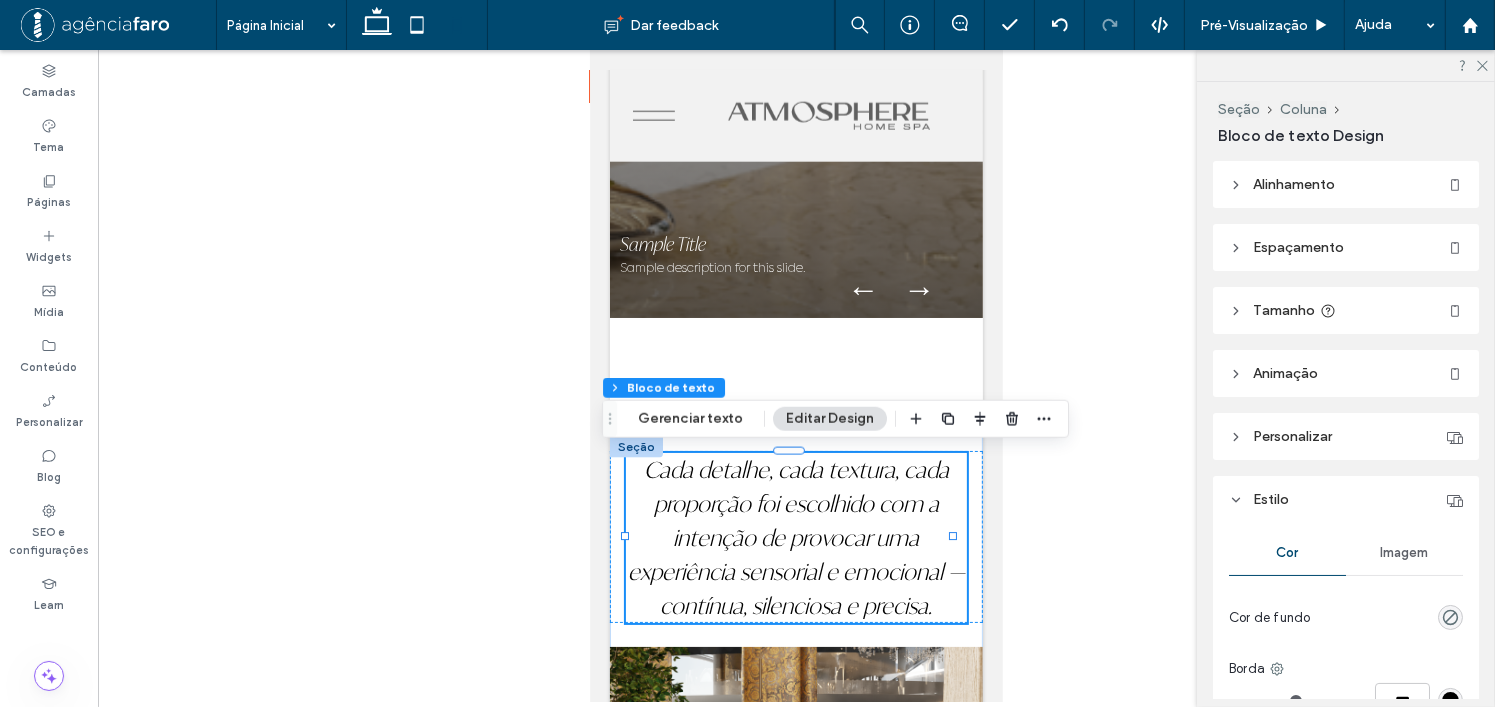 click on "Cada detalhe, cada textura, cada proporção foi escolhido com a intenção de provocar uma experiência sensorial e emocional — contínua, silenciosa e precisa." at bounding box center [795, 537] 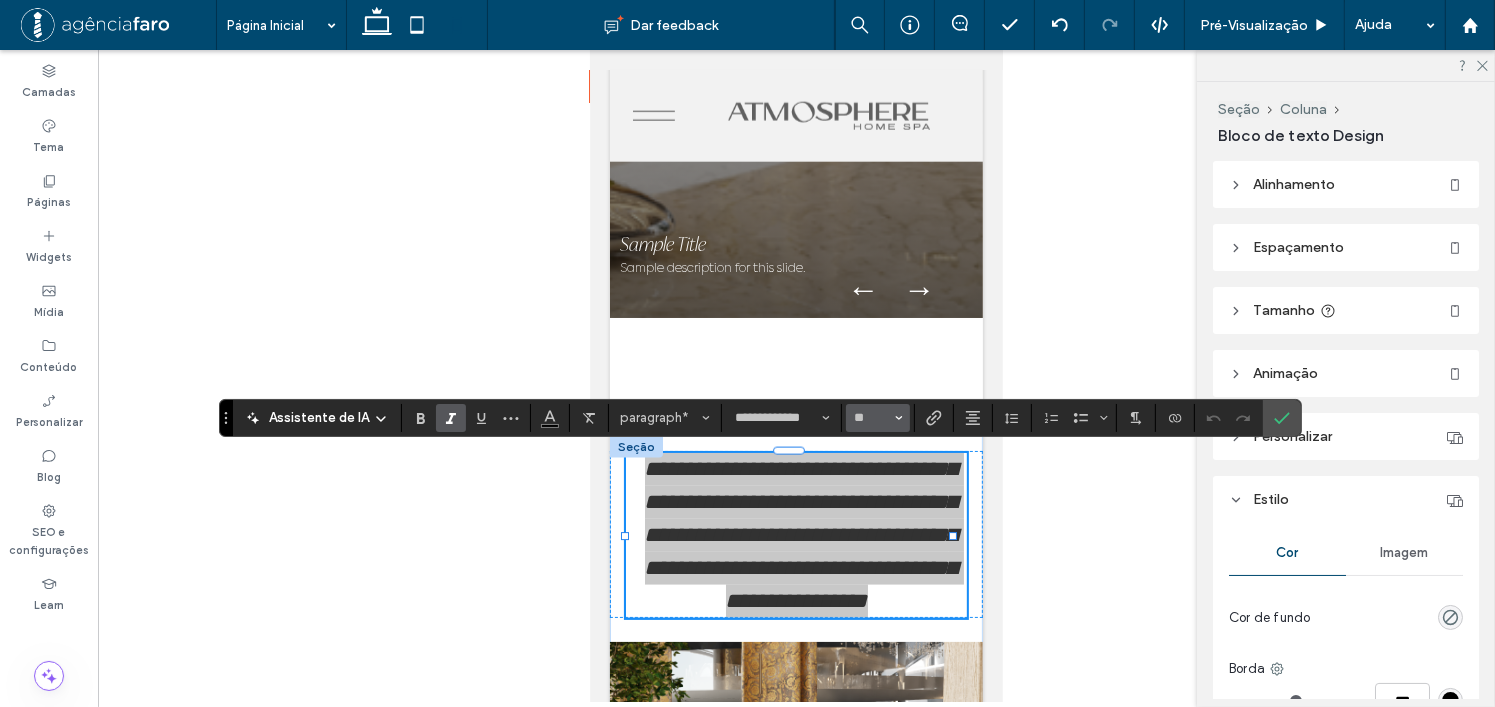 click on "**" at bounding box center (878, 418) 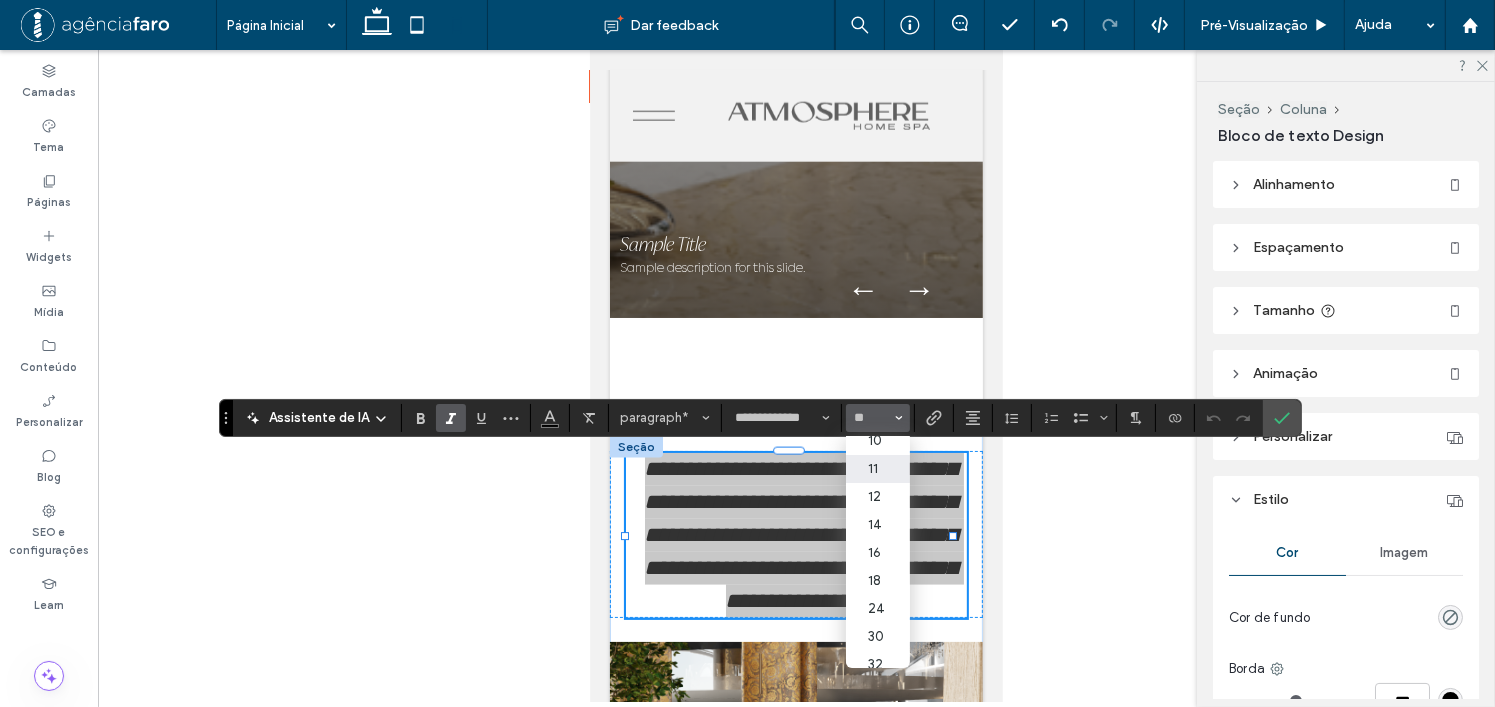 scroll, scrollTop: 100, scrollLeft: 0, axis: vertical 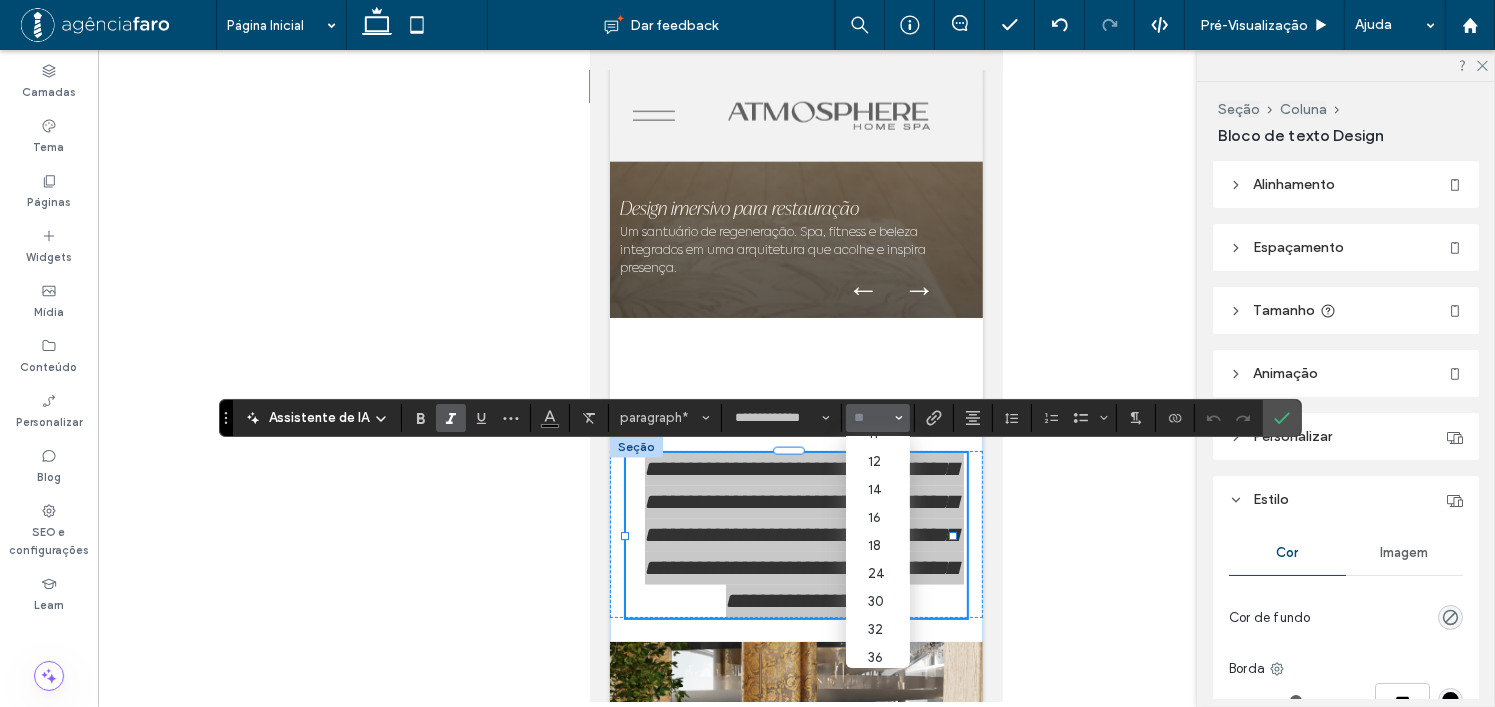 click at bounding box center [872, 418] 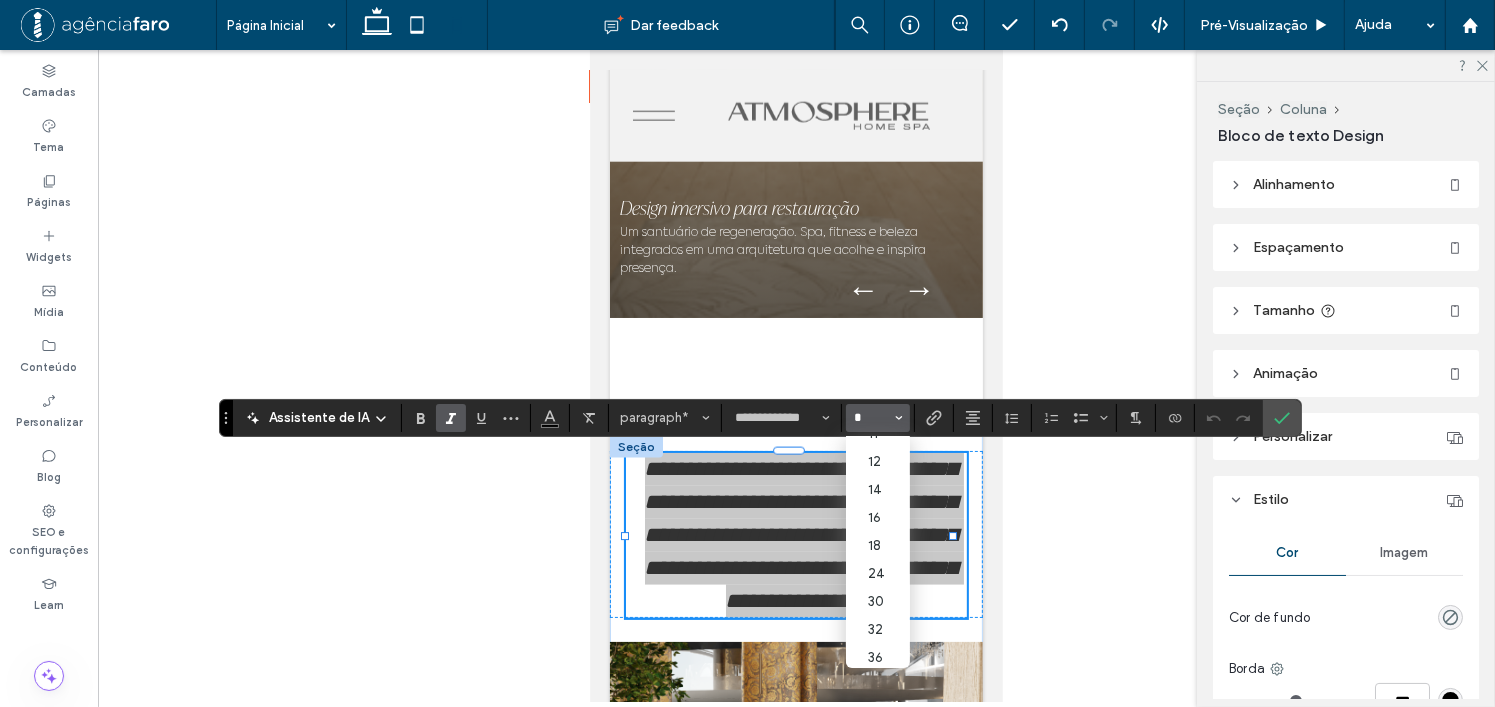 scroll, scrollTop: 0, scrollLeft: 0, axis: both 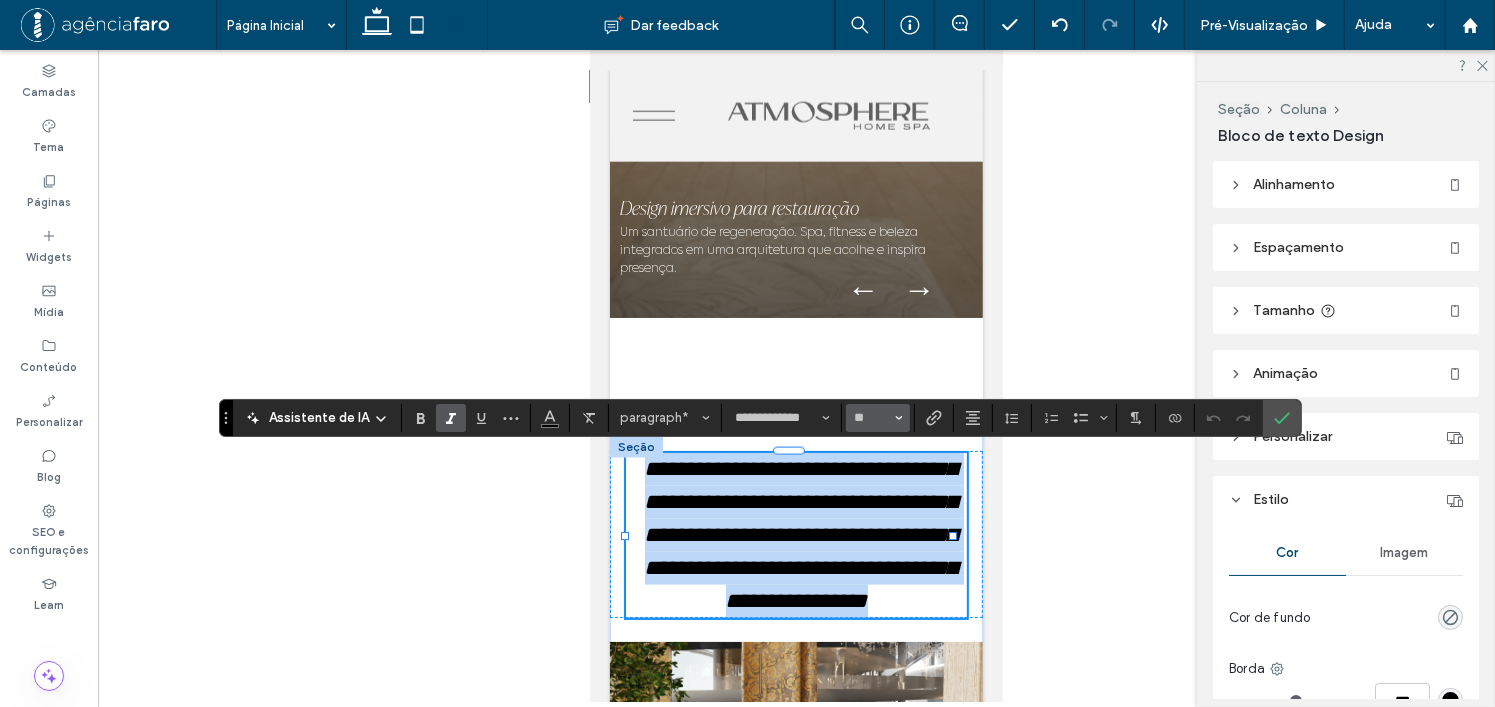 type on "**" 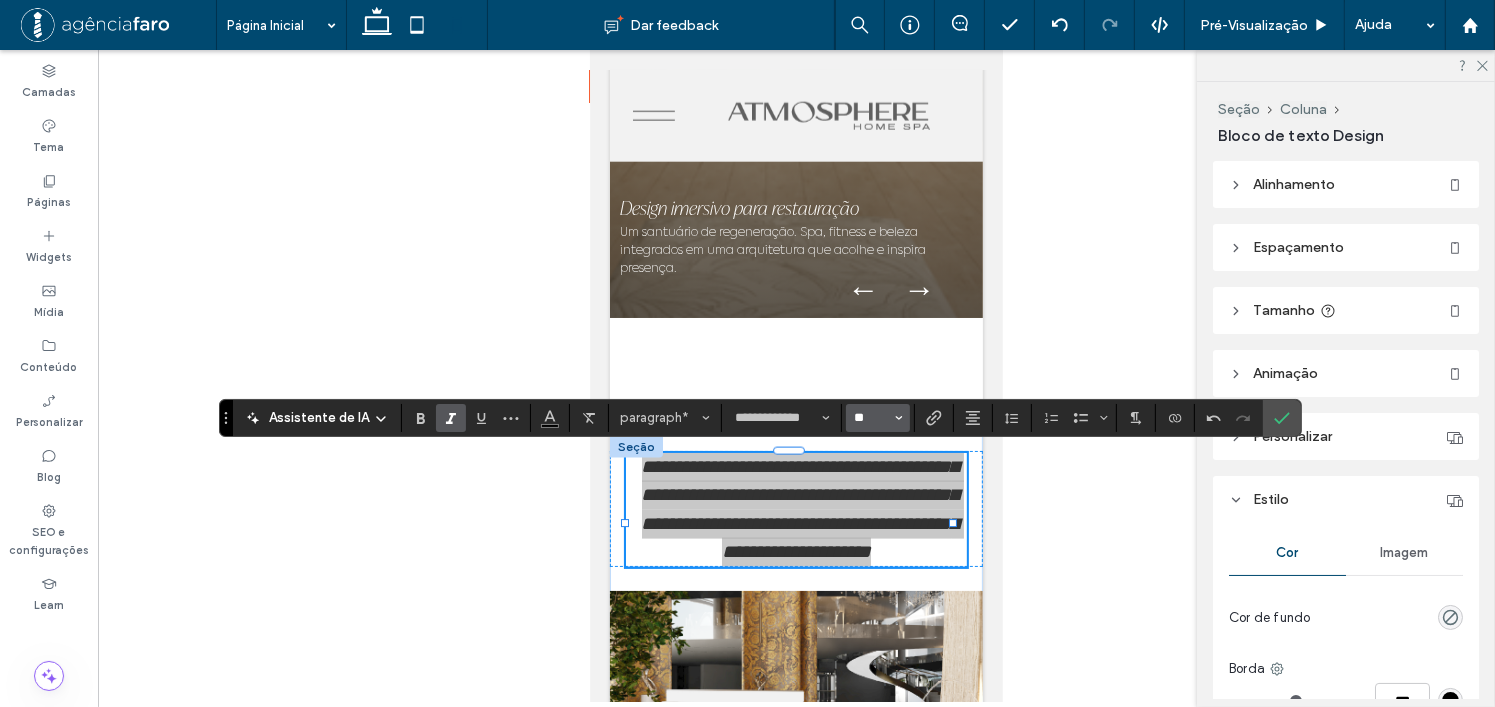click on "**" at bounding box center [872, 418] 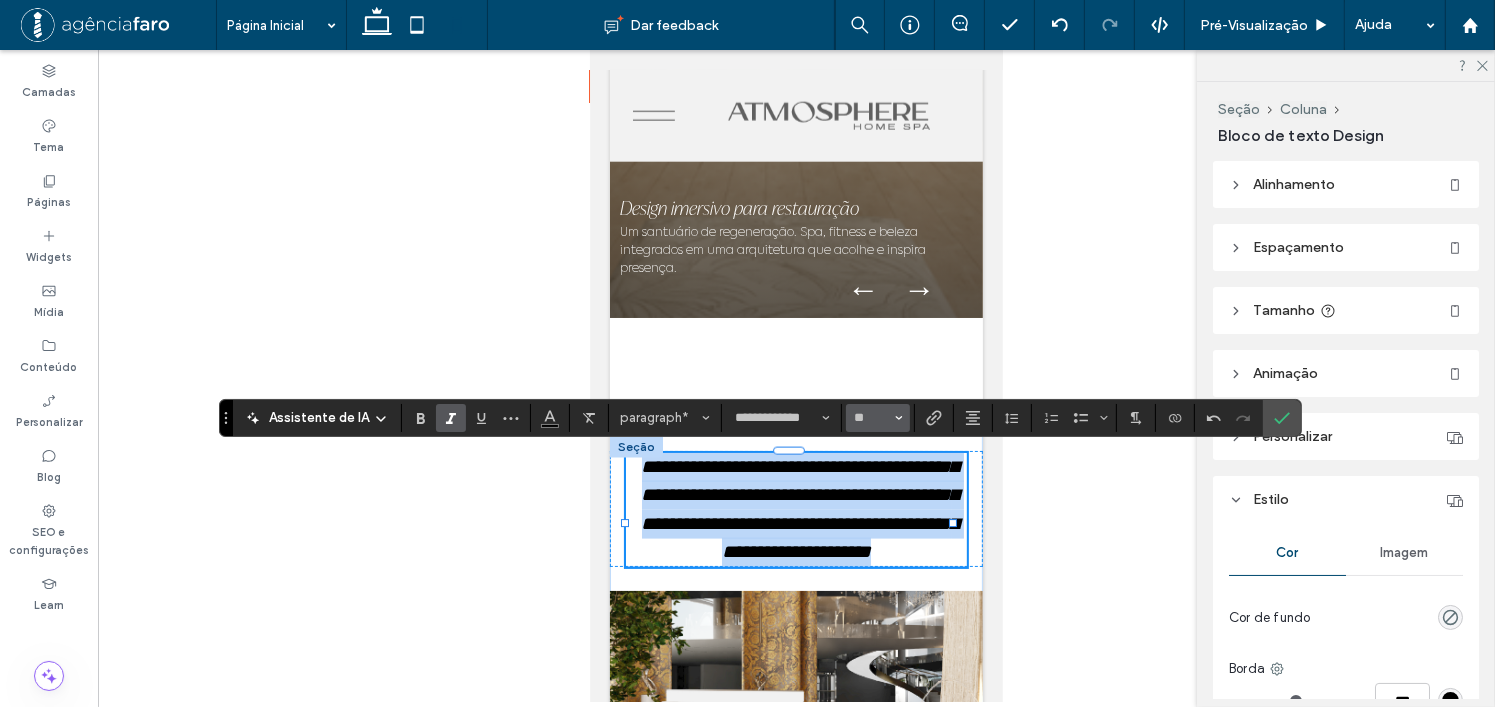 type on "**" 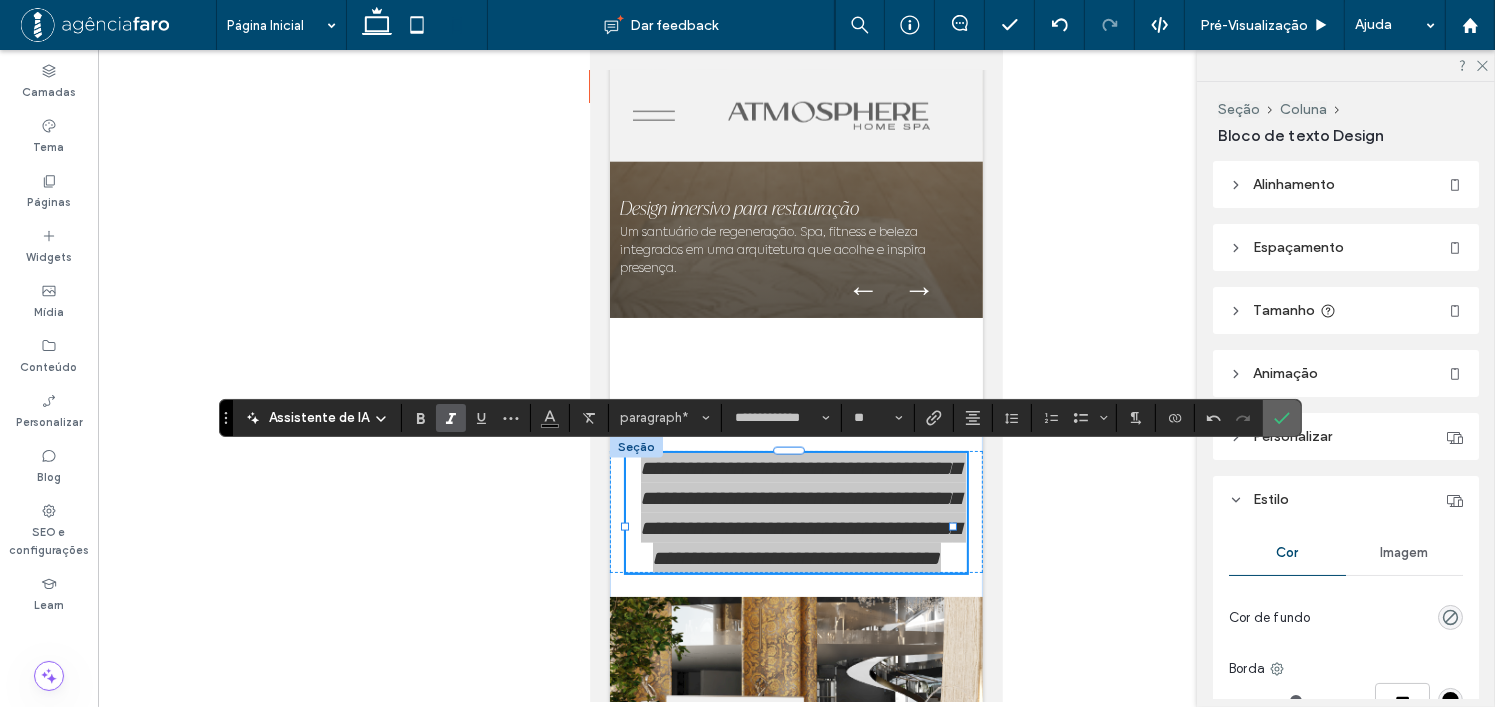 click at bounding box center (1282, 418) 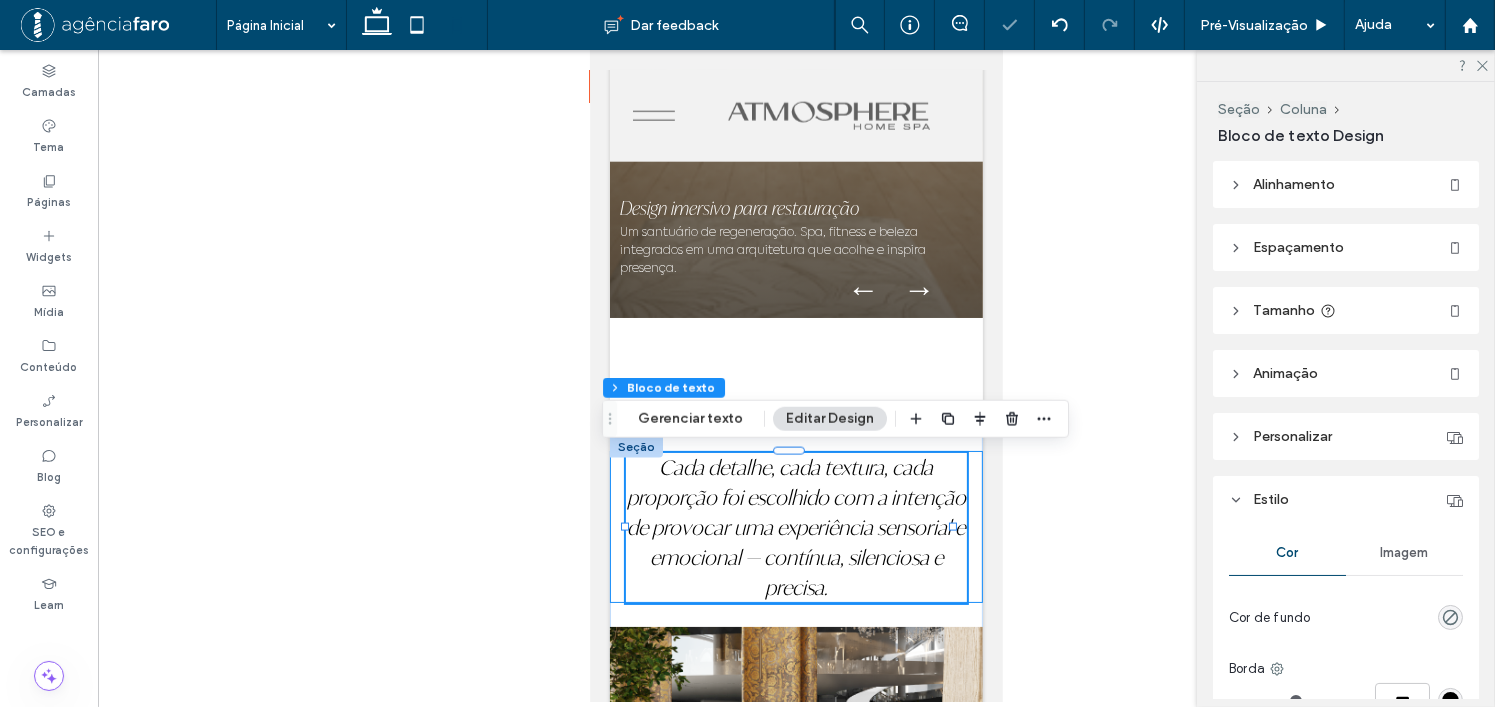 click on "Cada detalhe, cada textura, cada proporção foi escolhido com a intenção de provocar uma experiência sensorial e emocional — contínua, silenciosa e precisa." at bounding box center (795, 527) 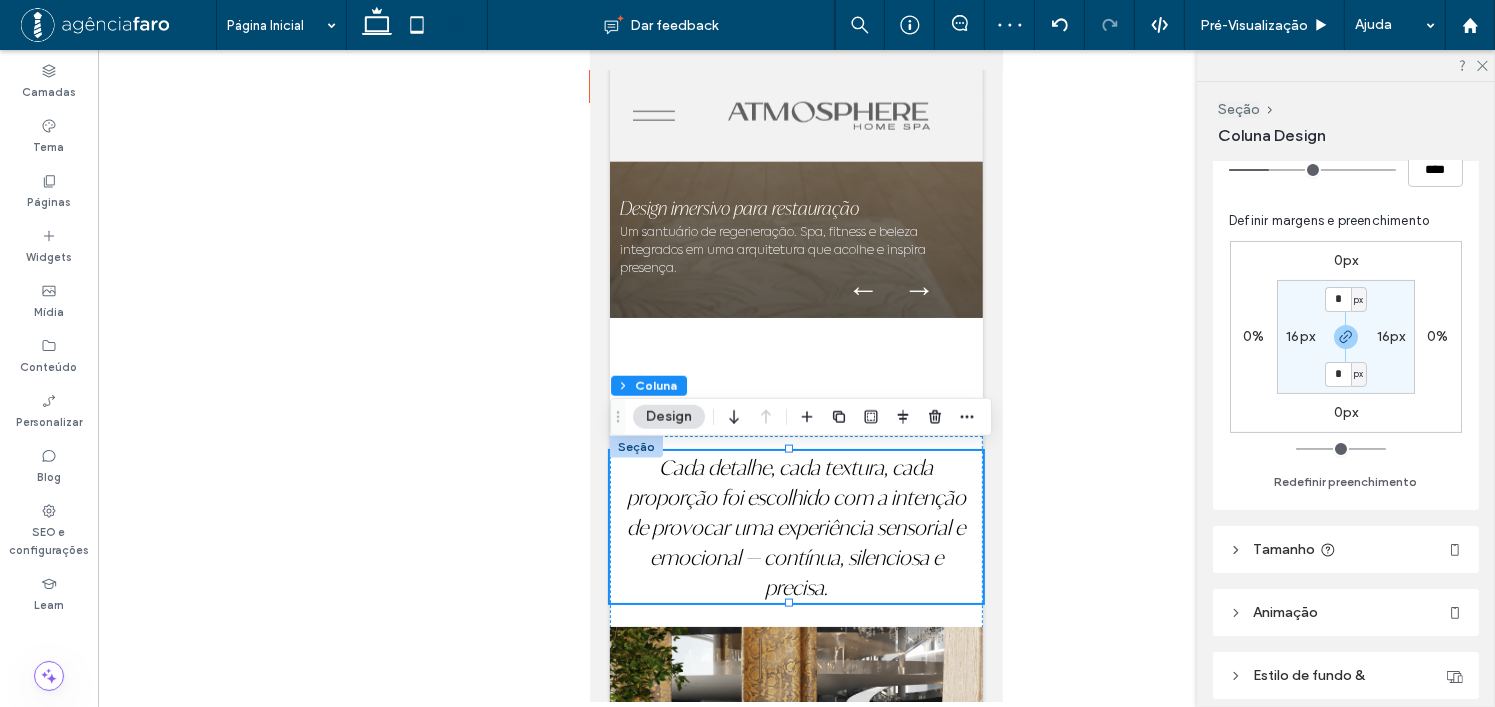 scroll, scrollTop: 498, scrollLeft: 0, axis: vertical 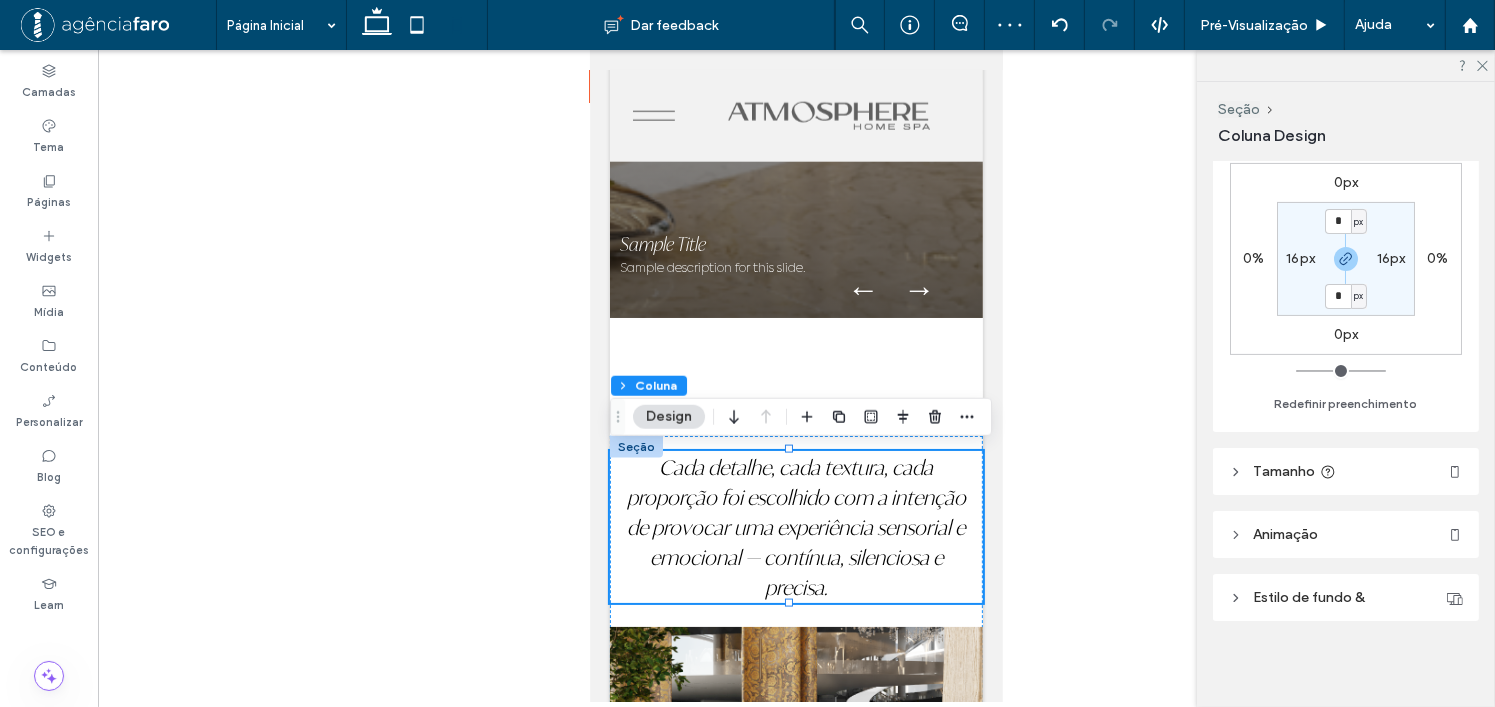 click on "16px" at bounding box center (1300, 258) 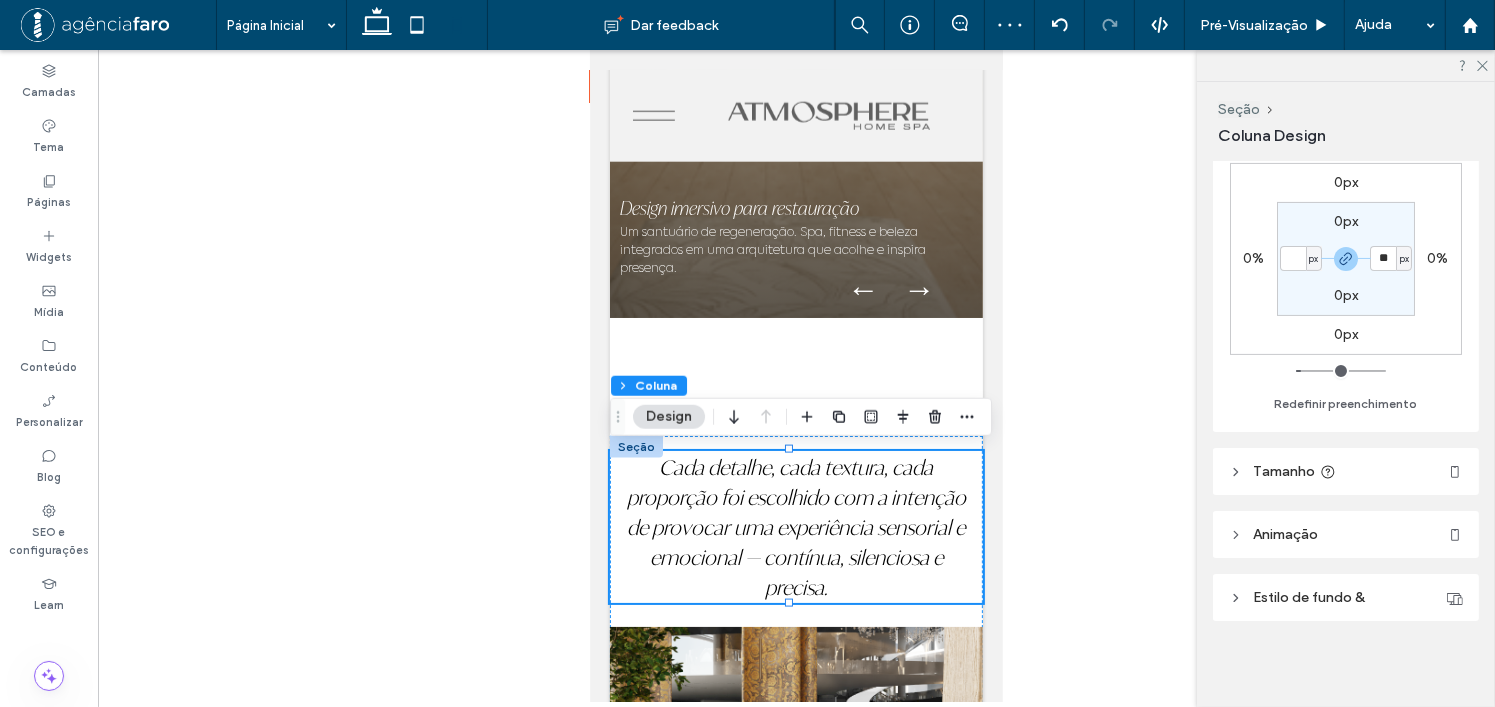 type 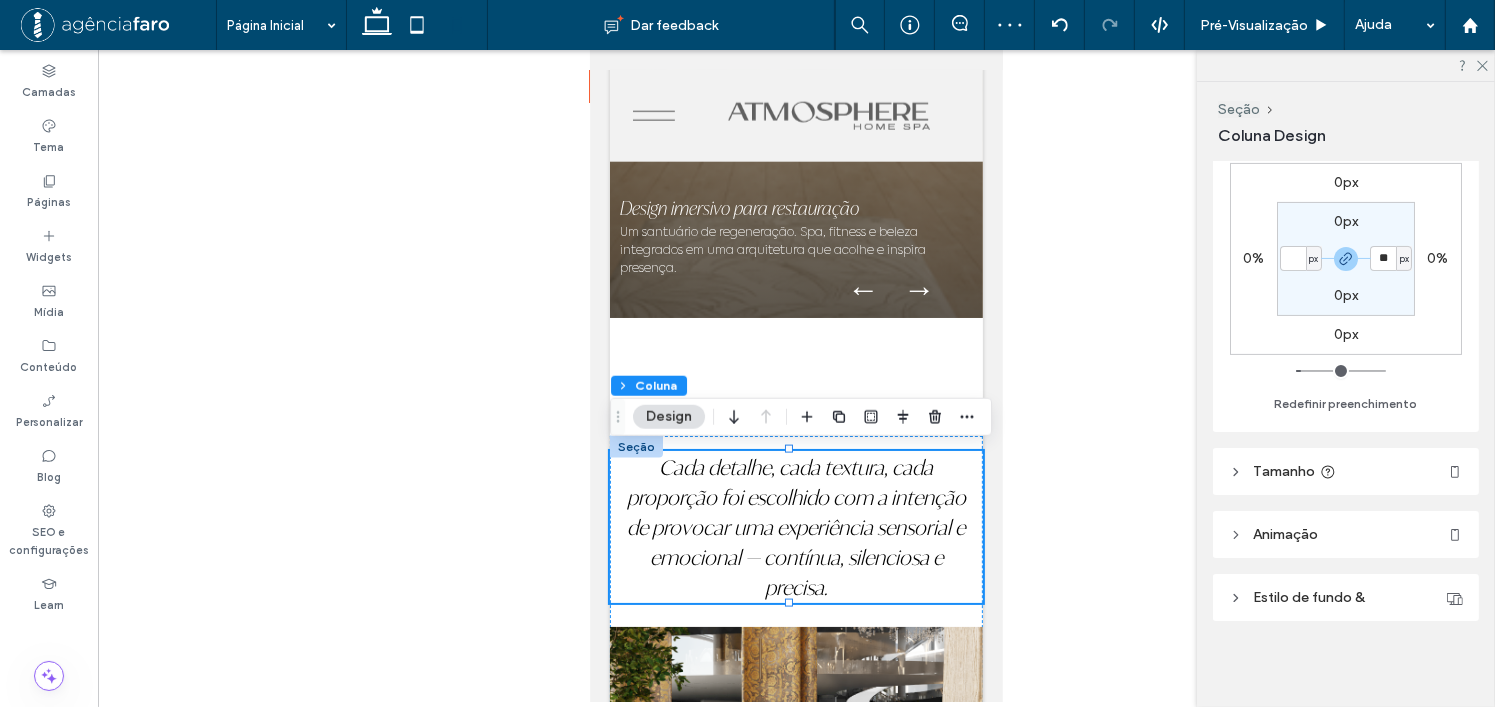 type on "*" 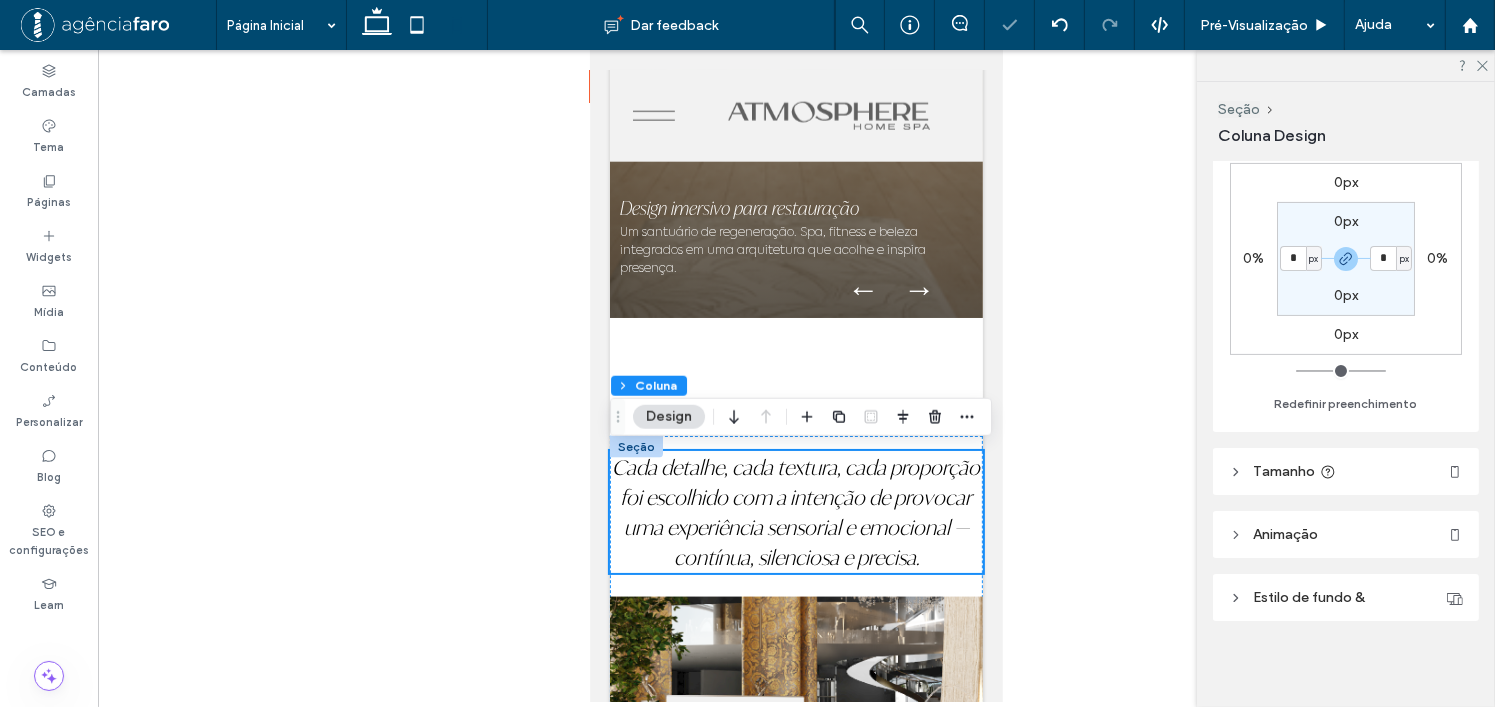 scroll, scrollTop: 3171, scrollLeft: 0, axis: vertical 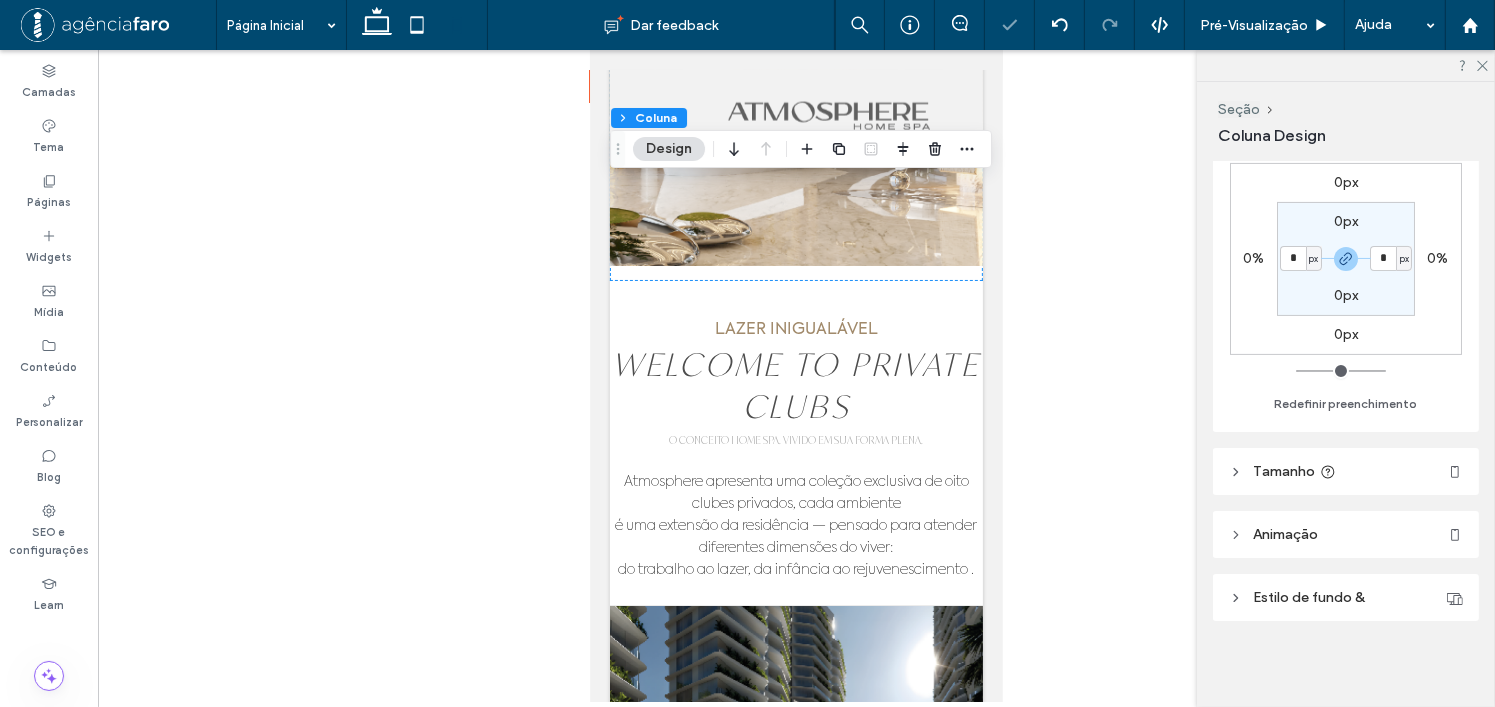 click at bounding box center (796, 376) 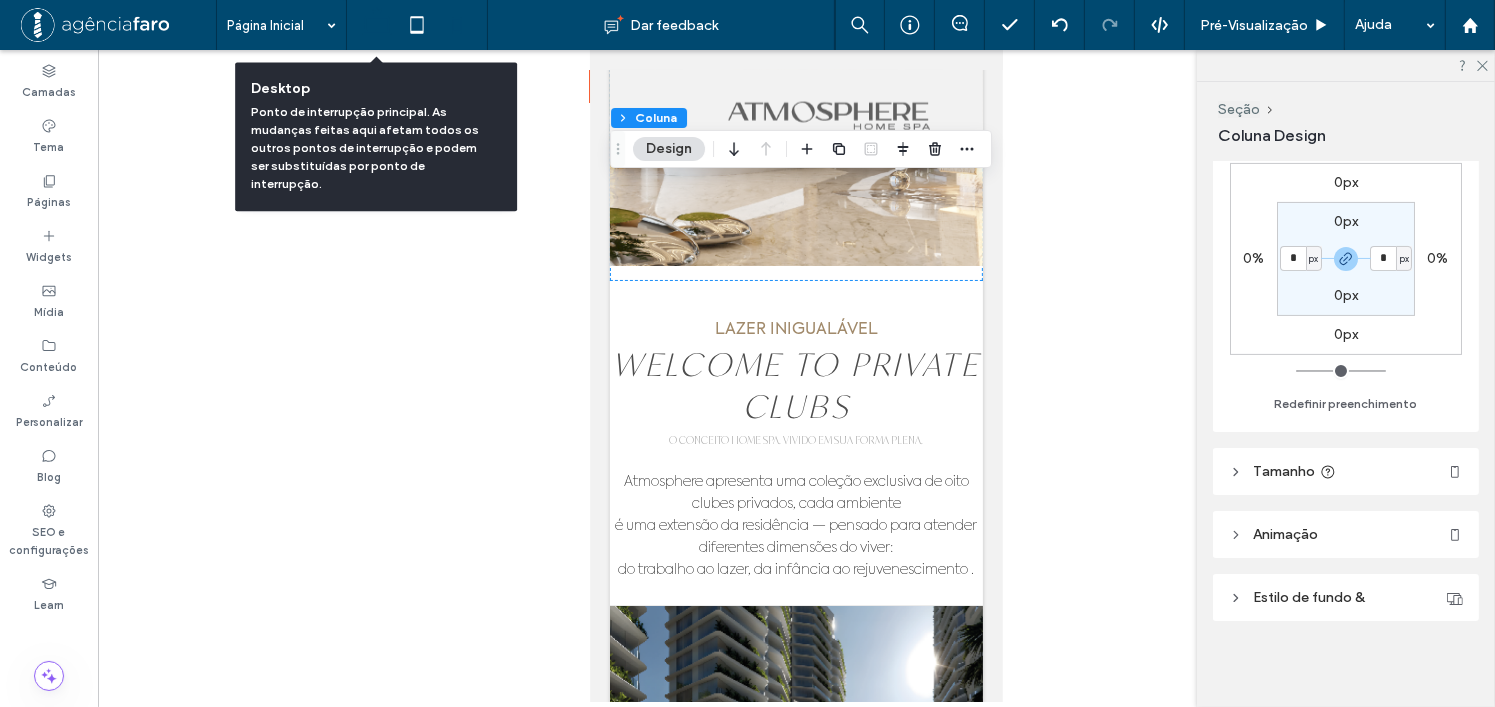 click 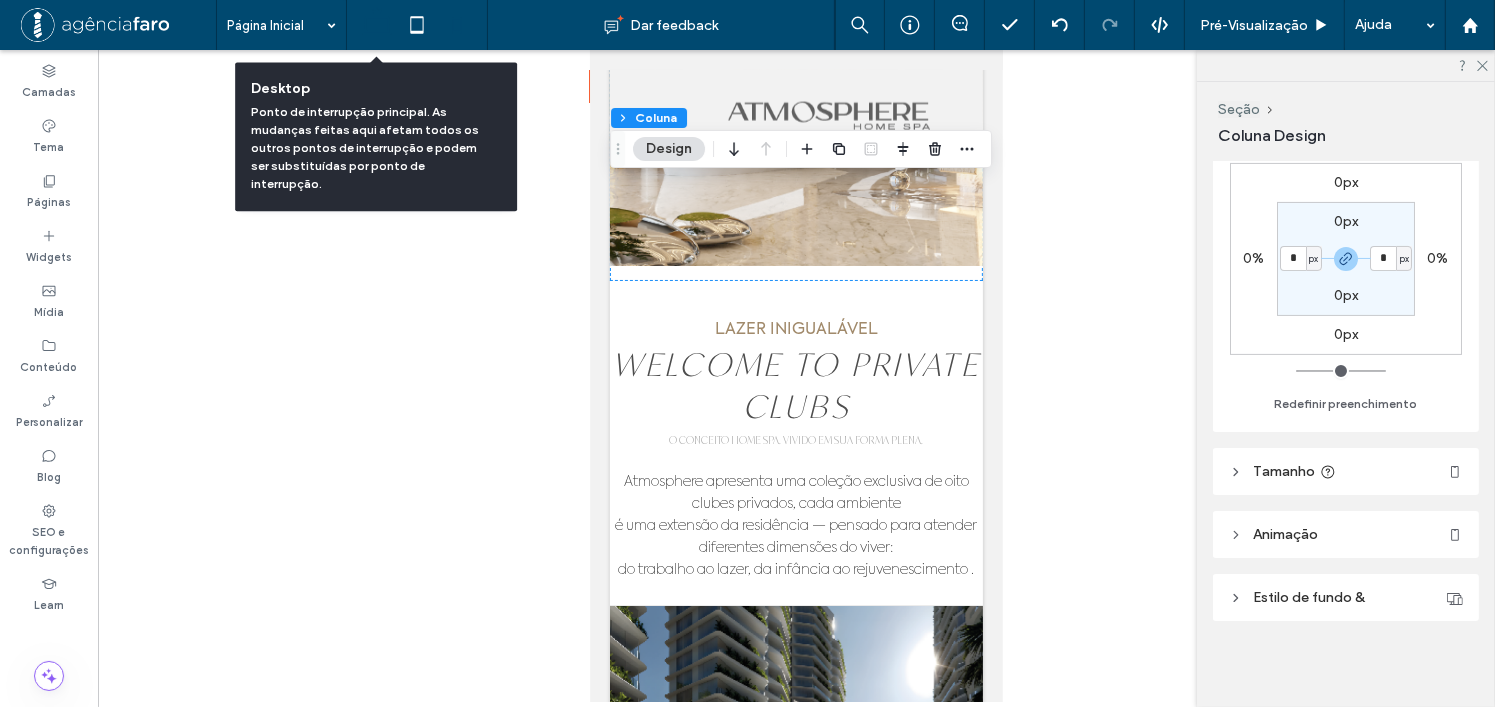 type on "**" 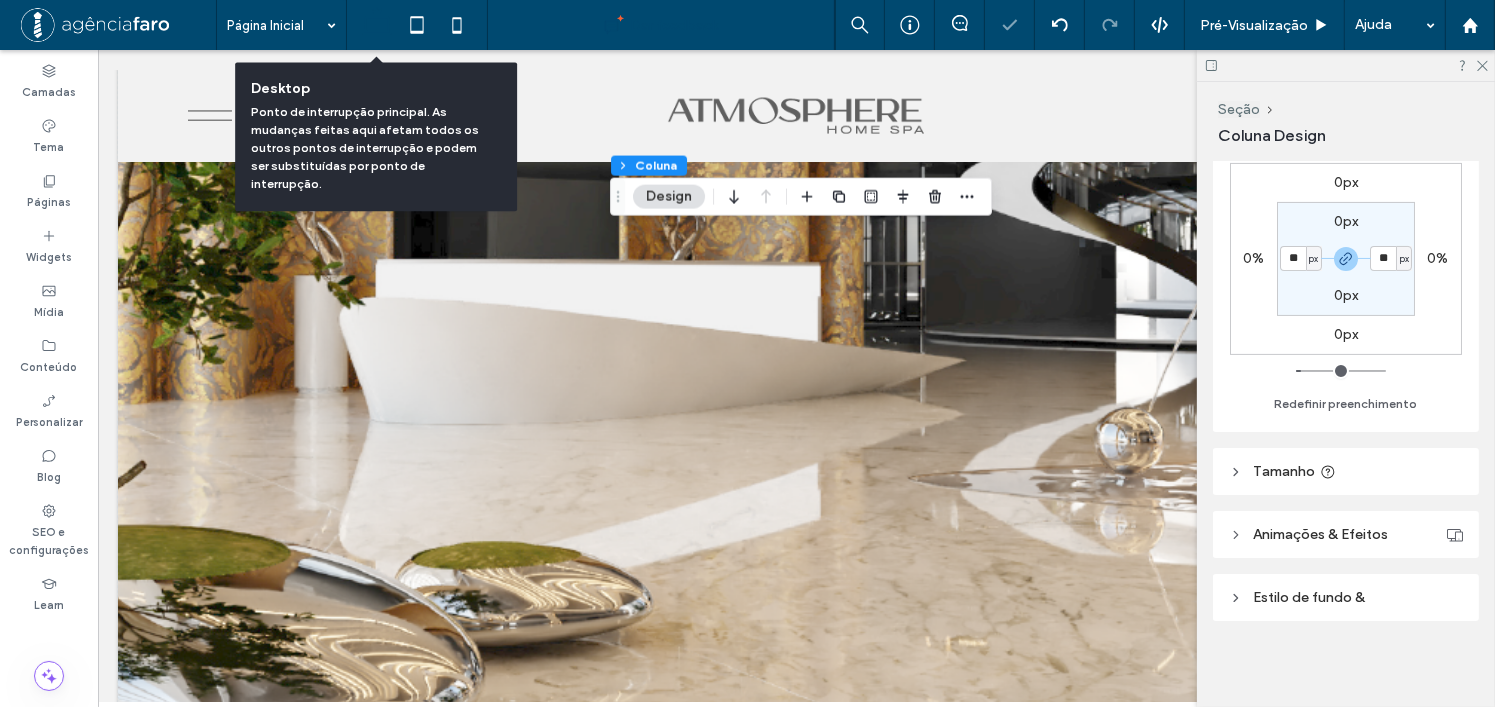 scroll, scrollTop: 2685, scrollLeft: 0, axis: vertical 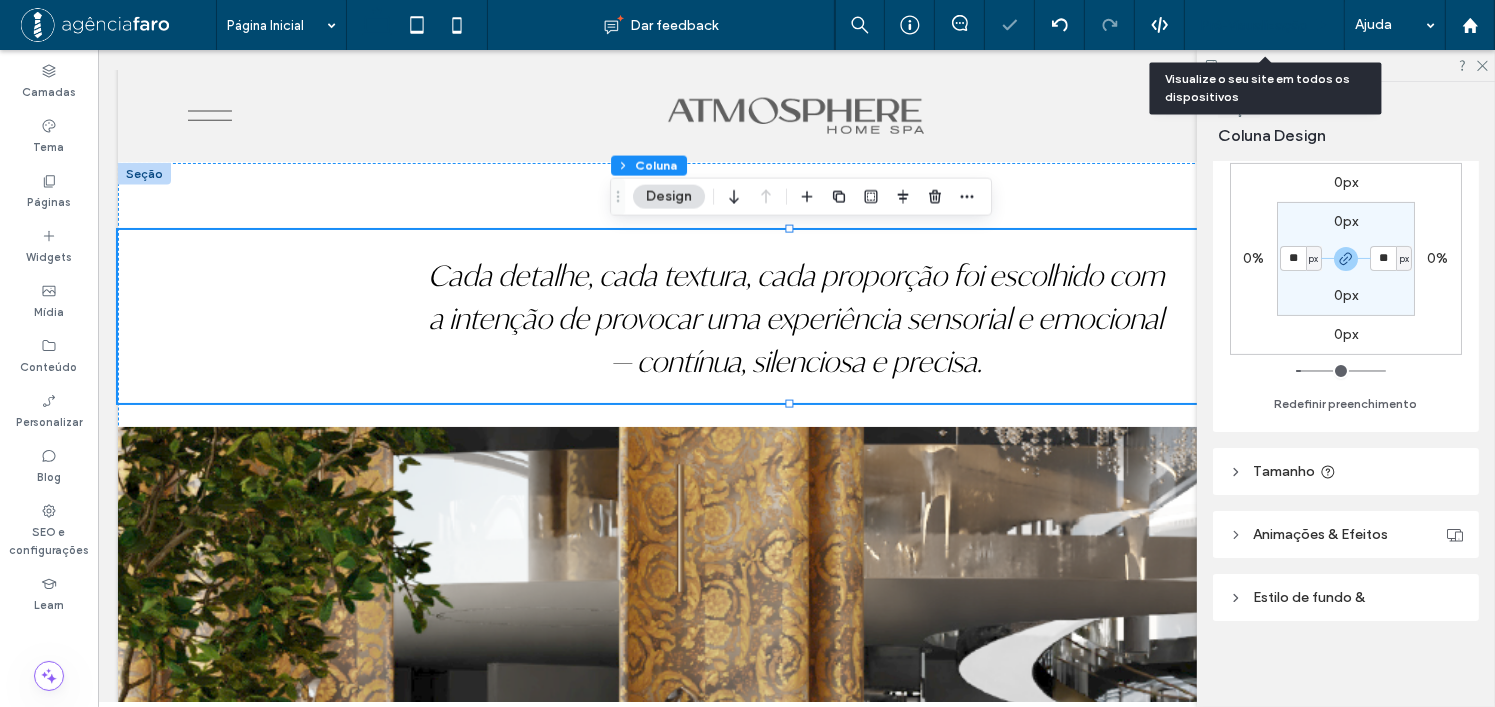 click on "Pré-Visualizaçāo" at bounding box center (1265, 25) 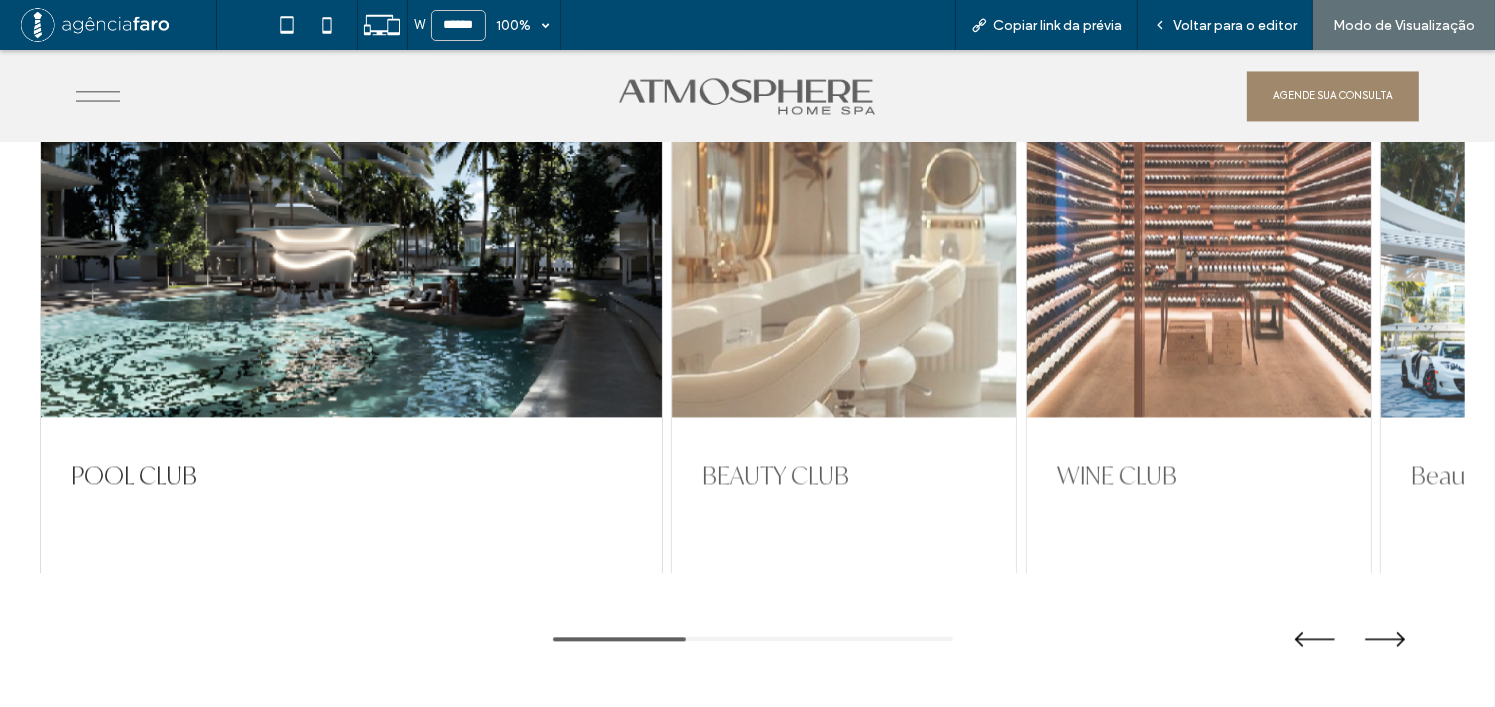 scroll, scrollTop: 4200, scrollLeft: 0, axis: vertical 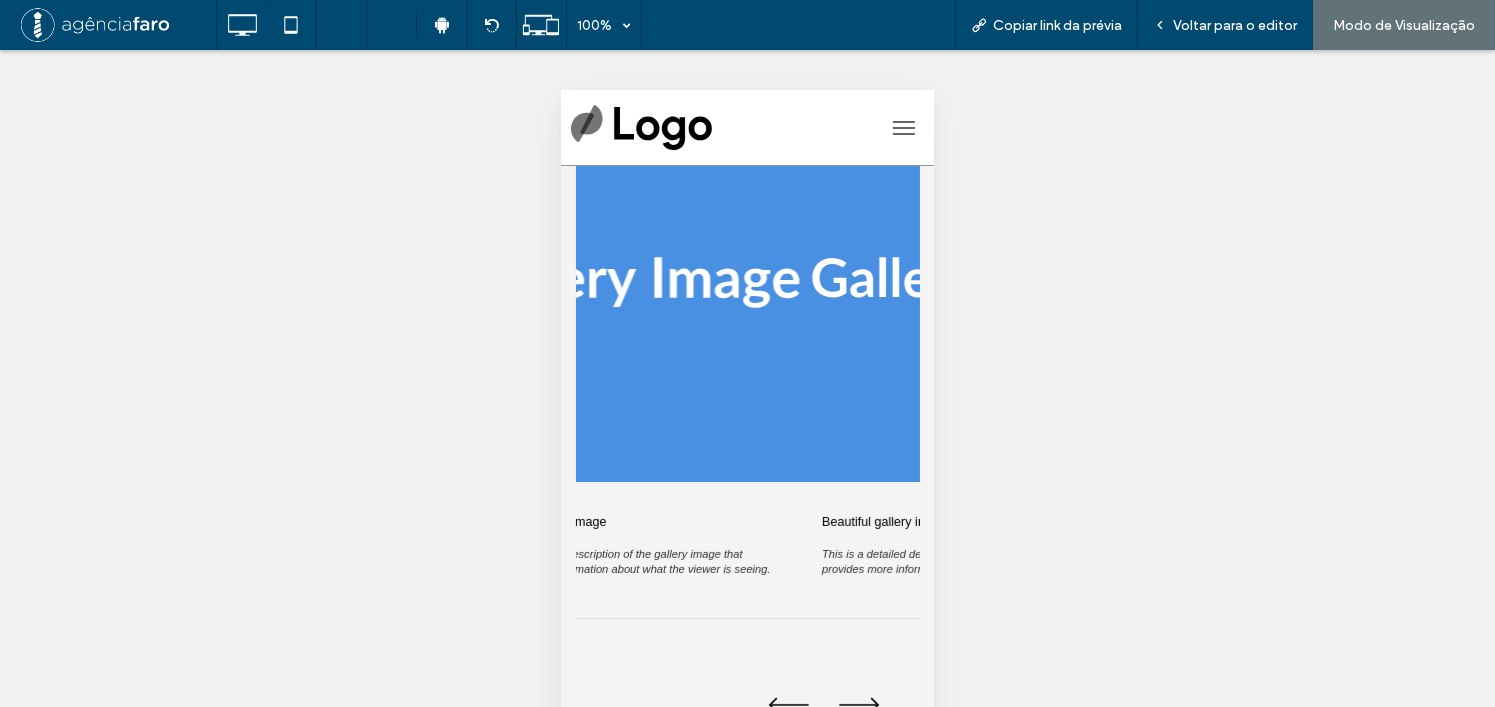 click at bounding box center [629, 281] 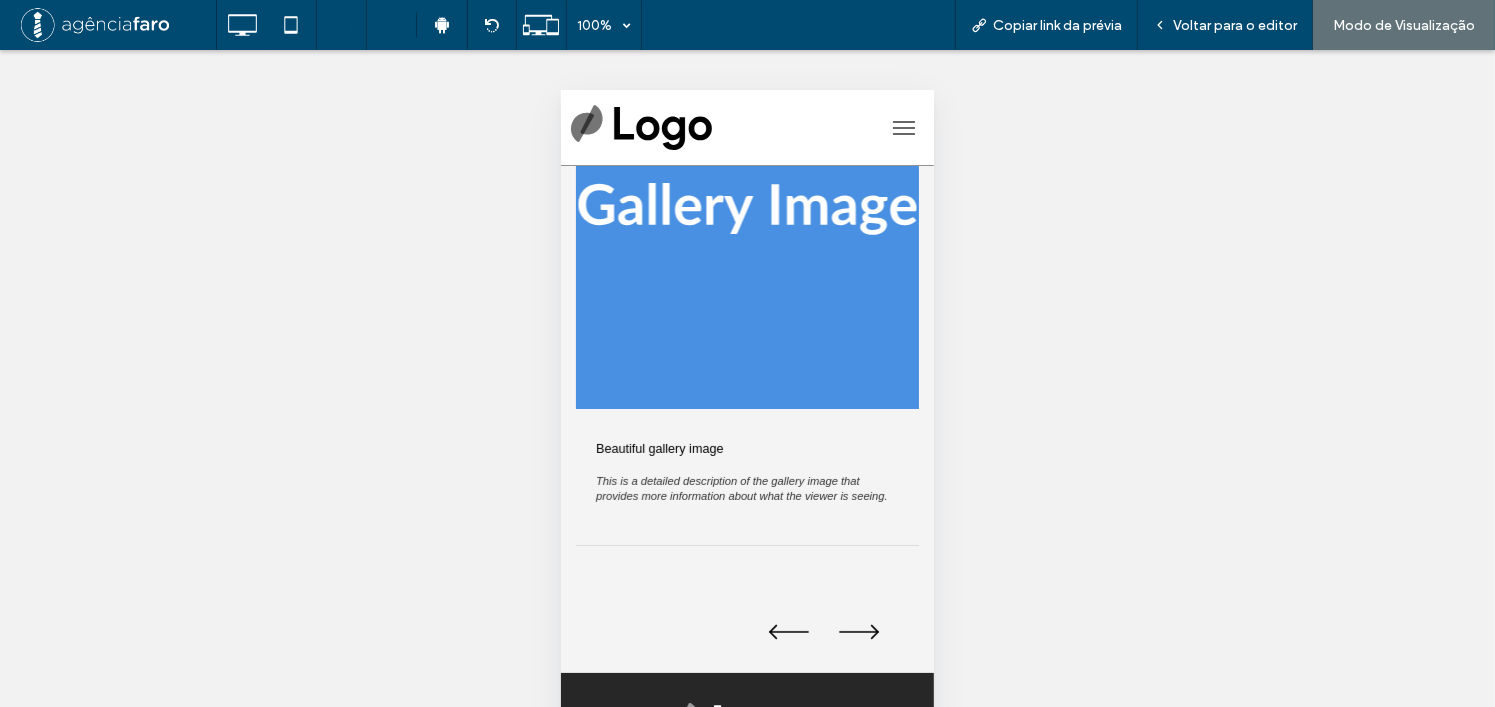 scroll, scrollTop: 400, scrollLeft: 0, axis: vertical 